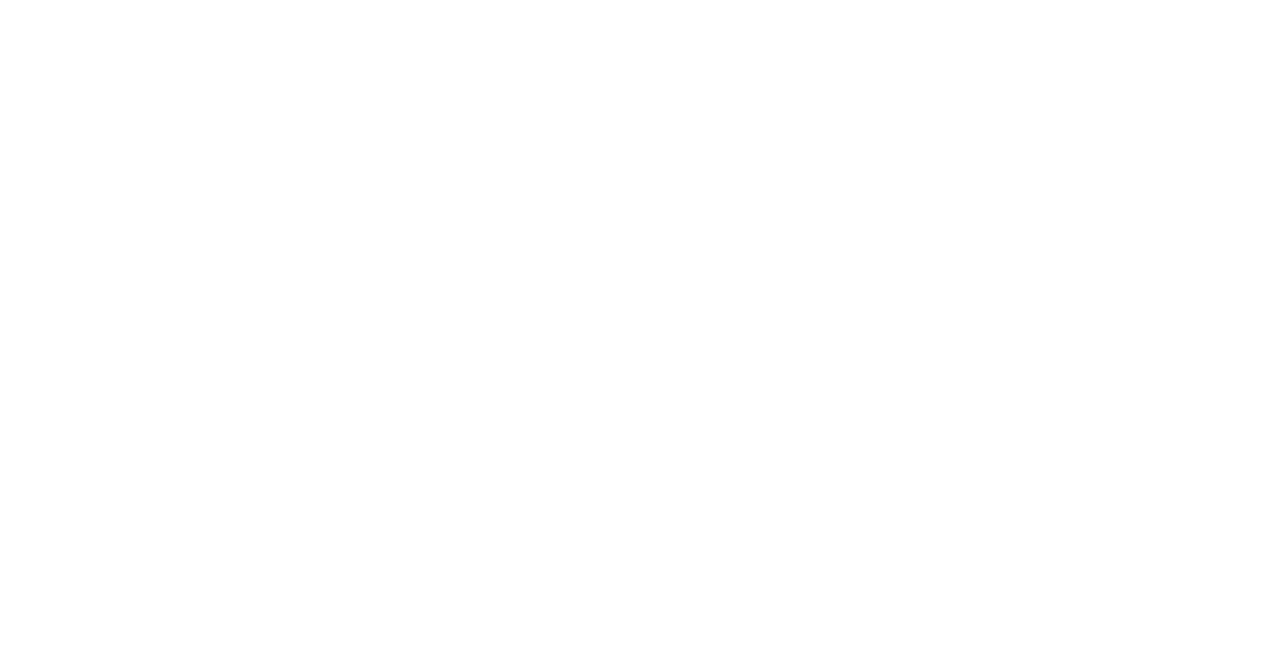 scroll, scrollTop: 0, scrollLeft: 0, axis: both 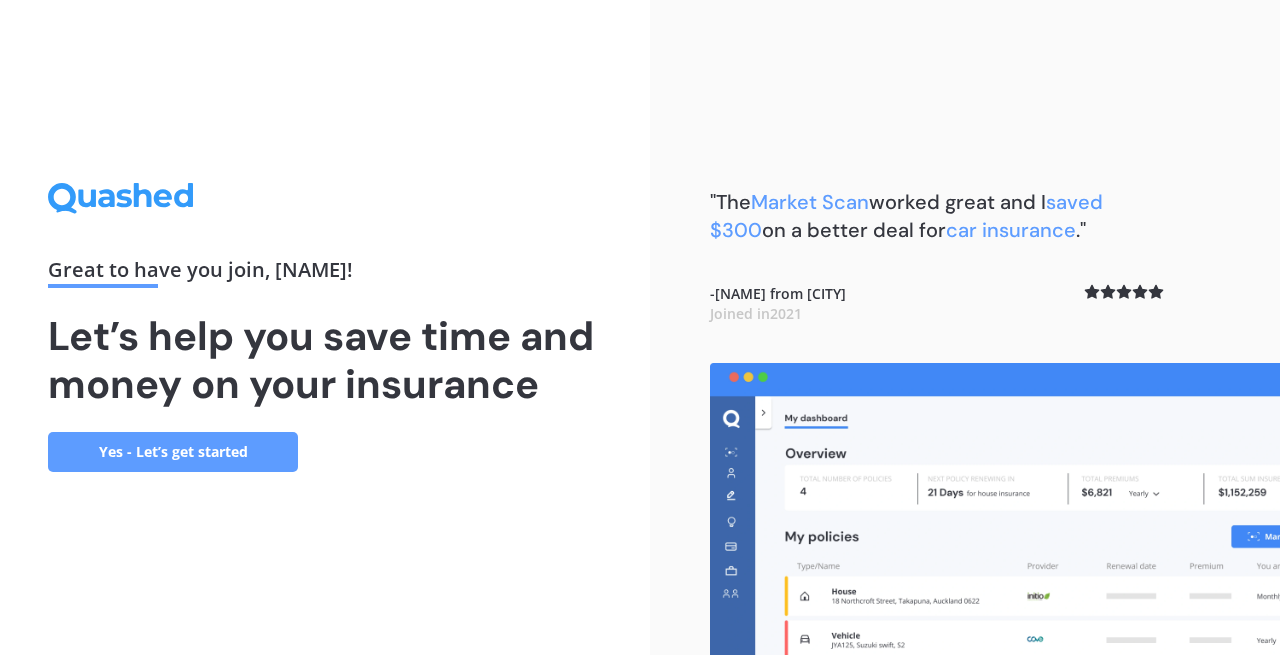 click on "Yes - Let’s get started" at bounding box center (173, 452) 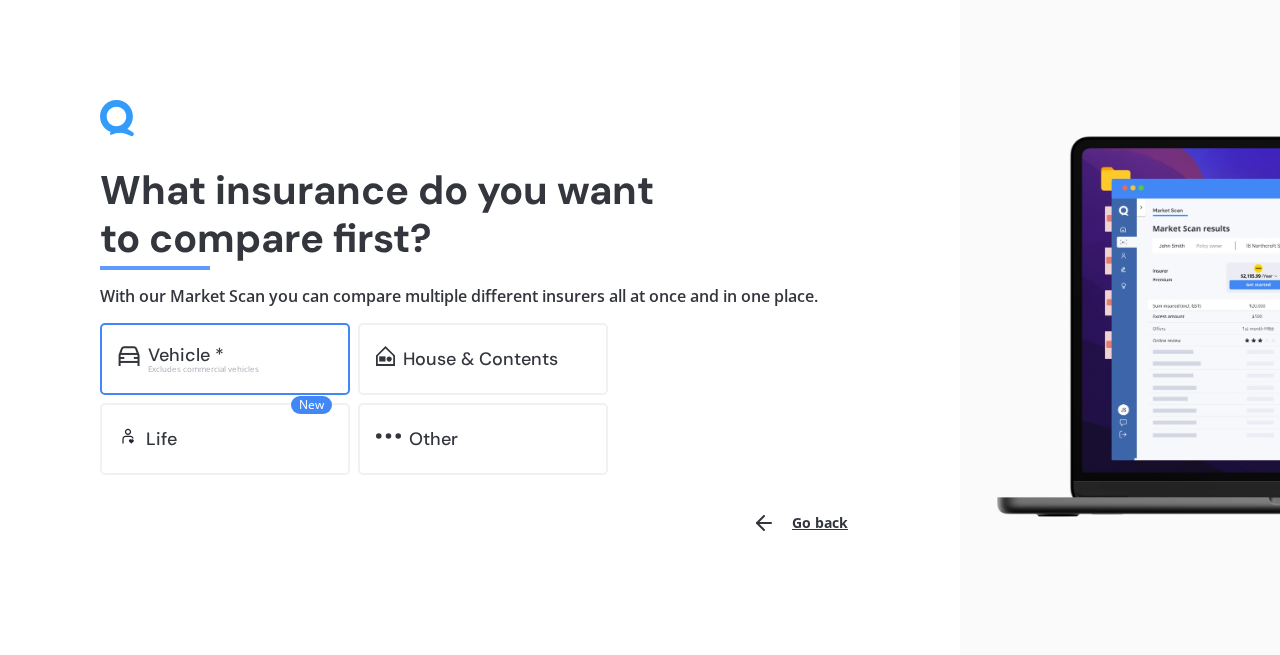 click on "Excludes commercial vehicles" at bounding box center (240, 369) 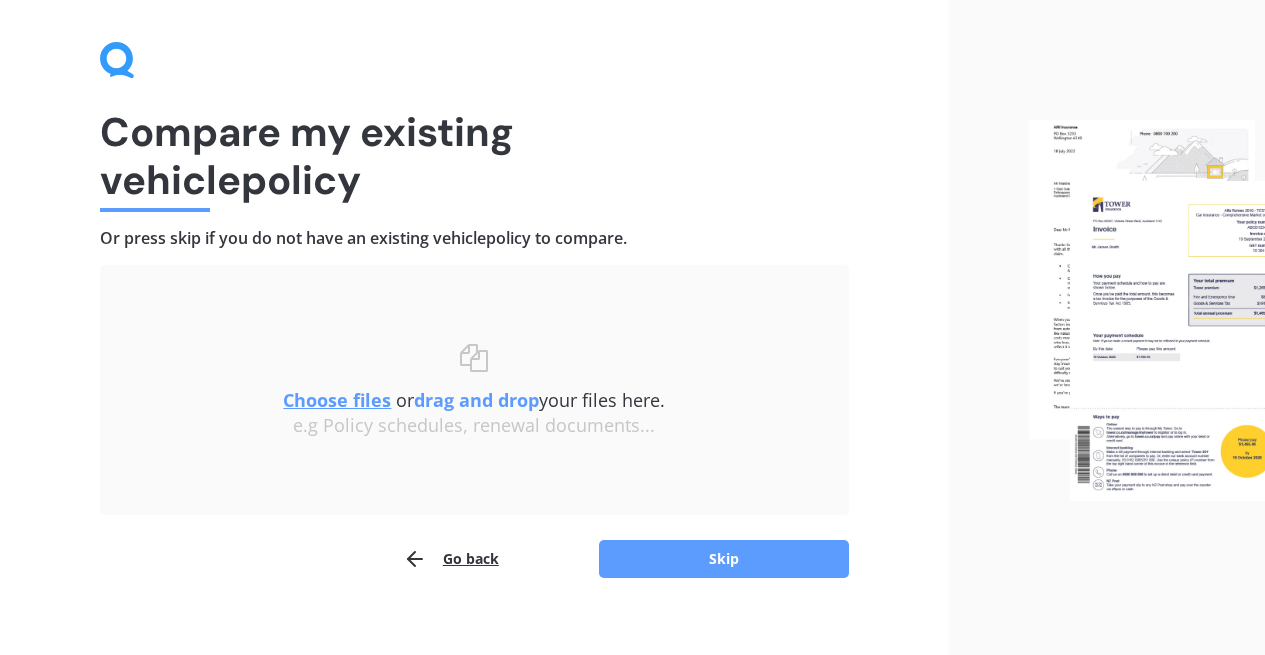 scroll, scrollTop: 81, scrollLeft: 0, axis: vertical 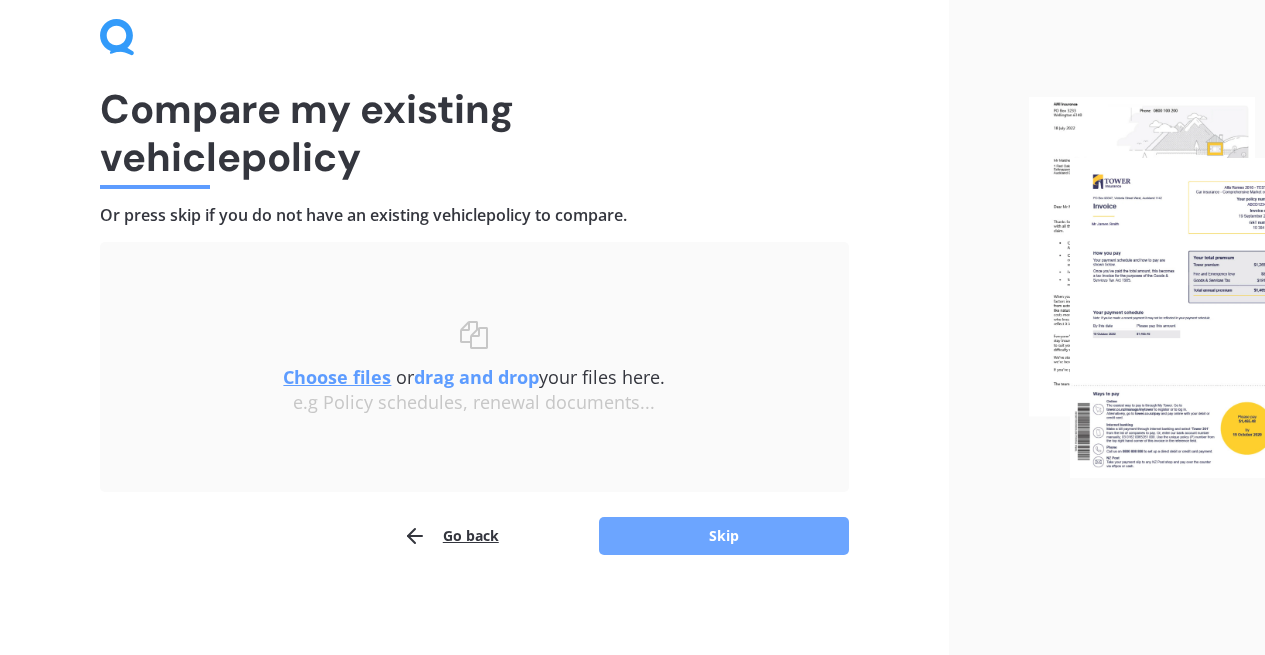 click on "Skip" at bounding box center [724, 536] 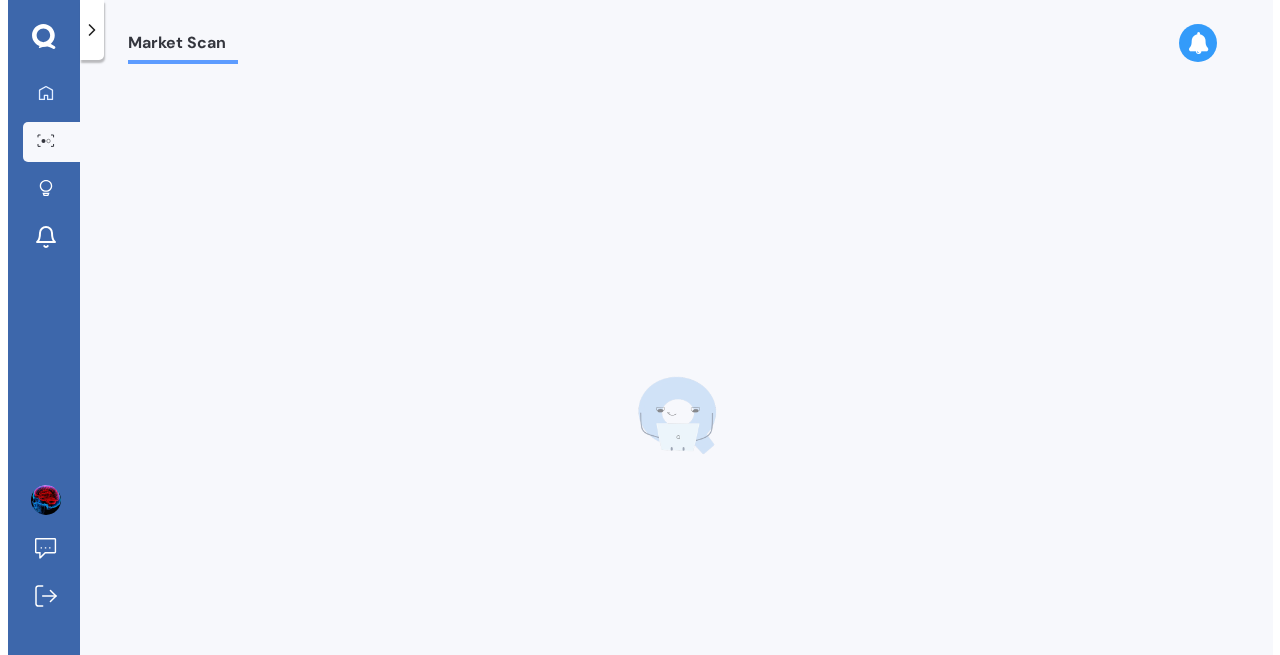 scroll, scrollTop: 0, scrollLeft: 0, axis: both 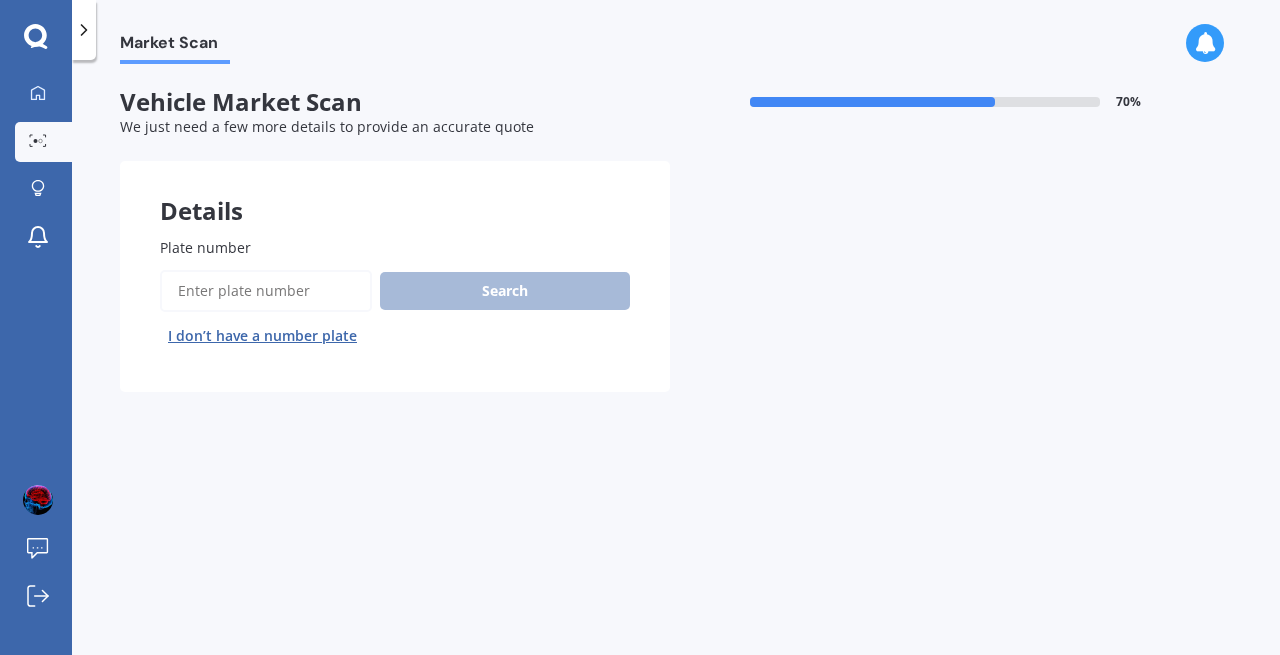 click on "Plate number" at bounding box center (266, 291) 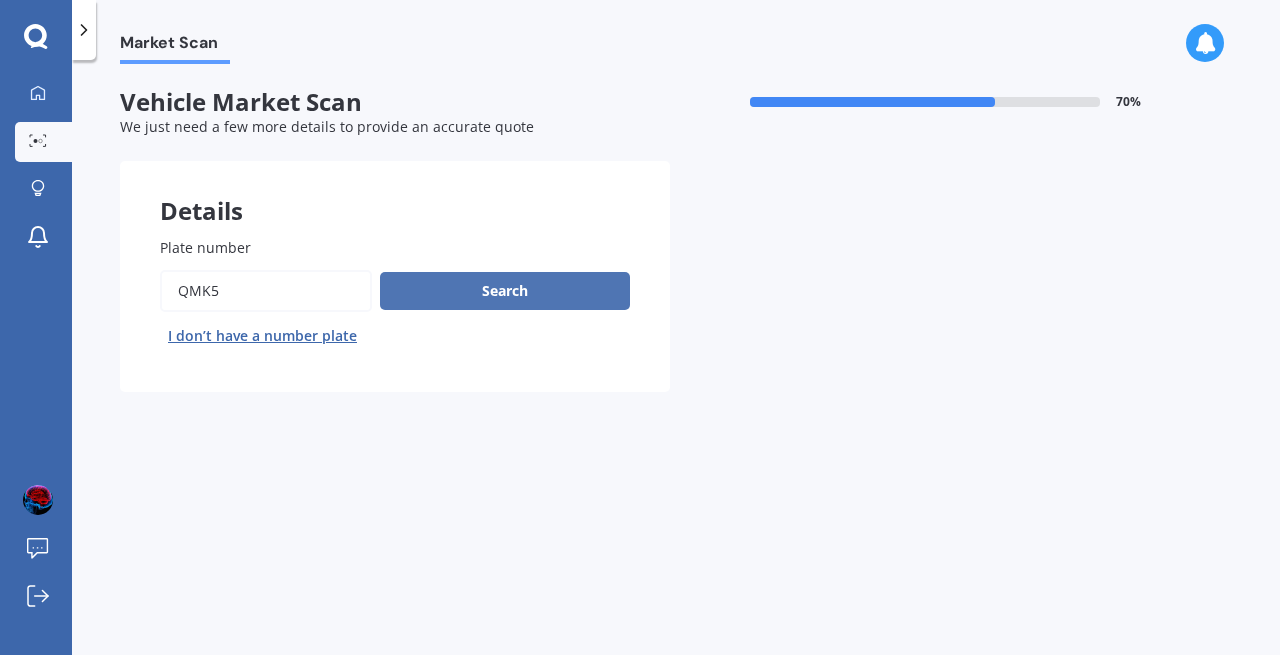 type on "QMK5" 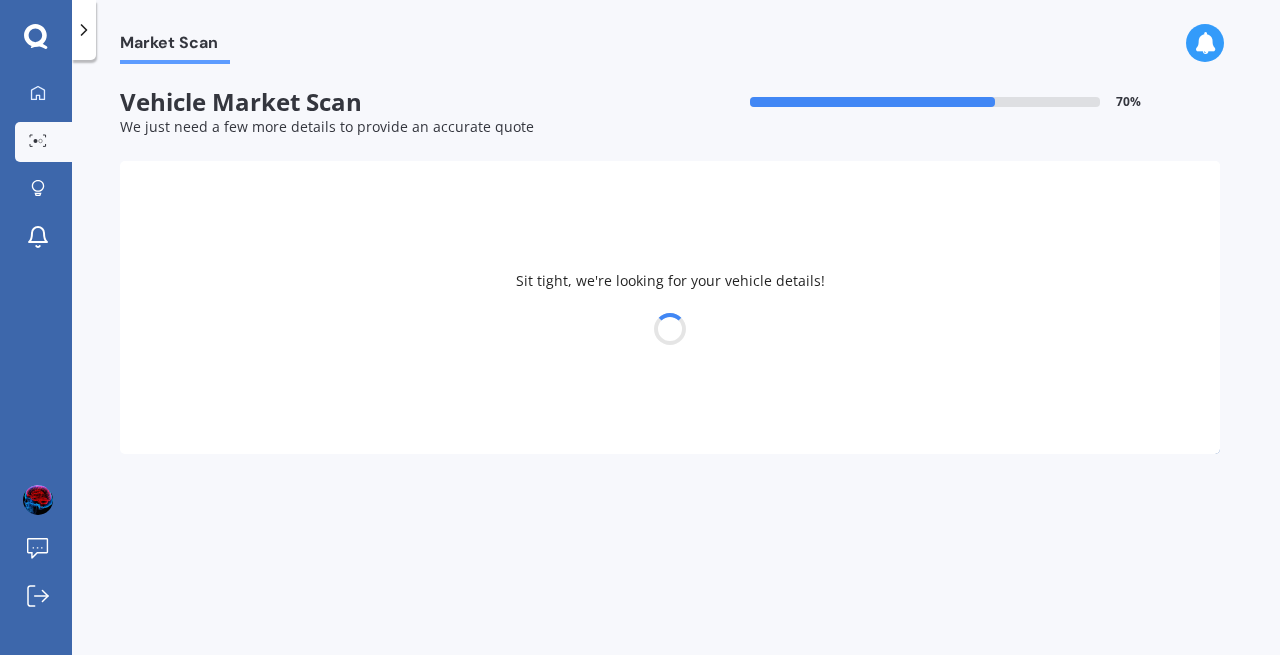 select on "BMW" 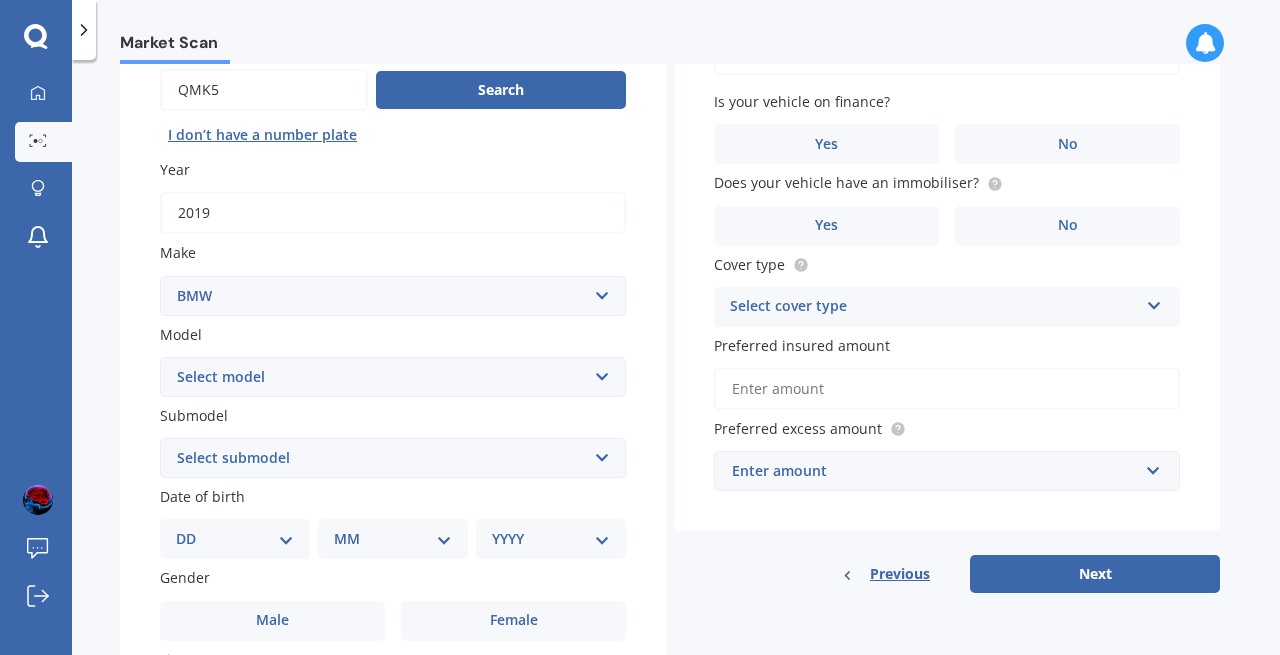 scroll, scrollTop: 213, scrollLeft: 0, axis: vertical 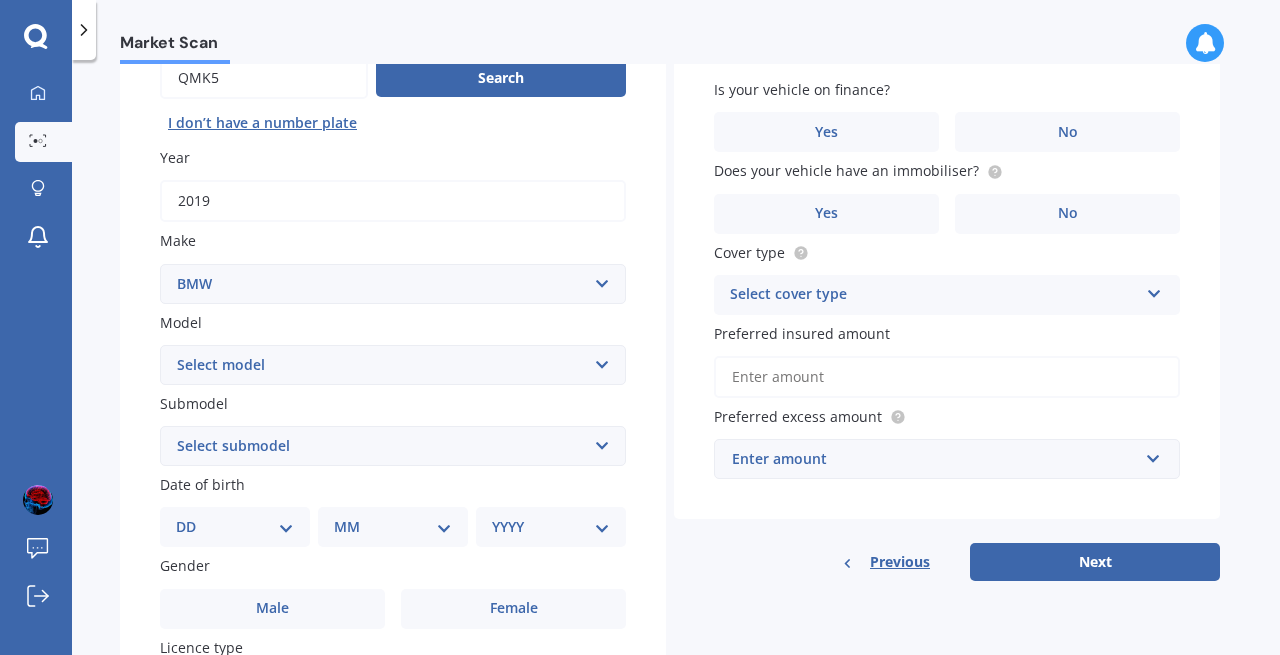 click on "Select model 116 116I 118 118D 120 130 218D 220I 225 250 316 318 320 320 i 323 325 328 330 335 335D 335i 340 420 428 430 435 518 520 523 523D 525 528 530 535 540 545 550 630 633 635 640D 640i 645i 650 728 730 733 735 740 745 750 760 840 850 i3 i3s i8 Ioniq iR iX IX3 M M135i M235 M240 M3 M340 M4 M4 Series M440i M5 M6 M7 X1 X2 X3 X4 X5 X6 X7 Z3 Z4 Z8" at bounding box center (393, 365) 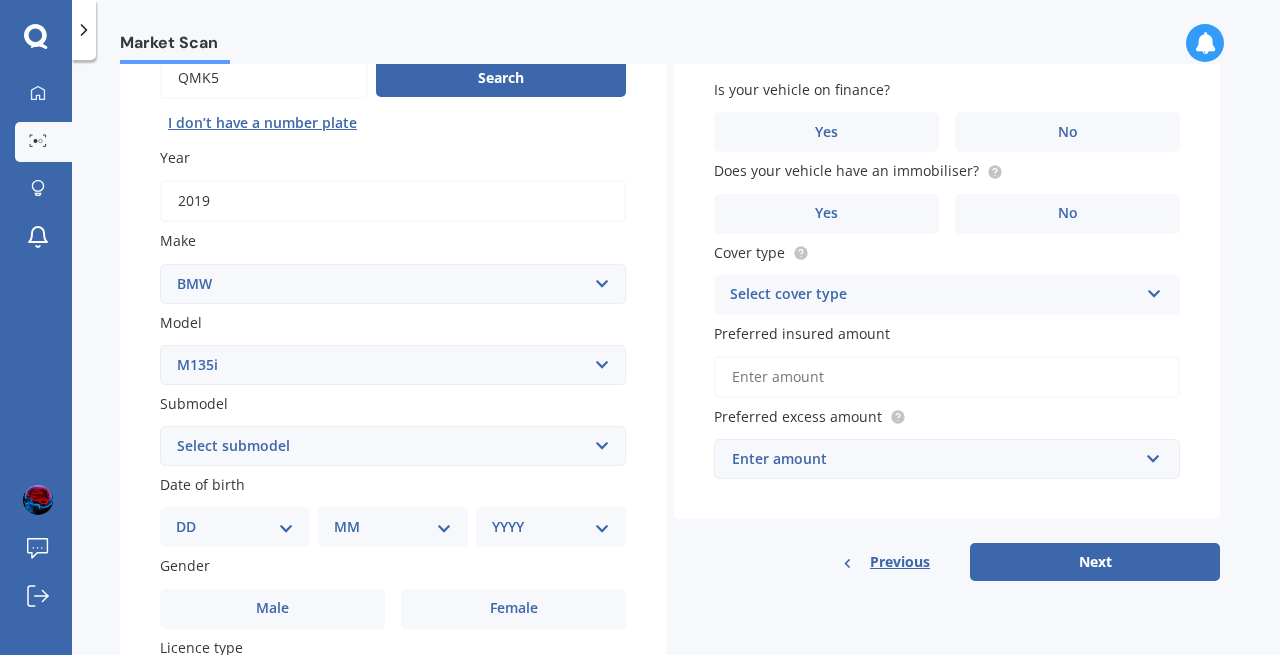 click on "Select model 116 116I 118 118D 120 130 218D 220I 225 250 316 318 320 320 i 323 325 328 330 335 335D 335i 340 420 428 430 435 518 520 523 523D 525 528 530 535 540 545 550 630 633 635 640D 640i 645i 650 728 730 733 735 740 745 750 760 840 850 i3 i3s i8 Ioniq iR iX IX3 M M135i M235 M240 M3 M340 M4 M4 Series M440i M5 M6 M7 X1 X2 X3 X4 X5 X6 X7 Z3 Z4 Z8" at bounding box center (393, 365) 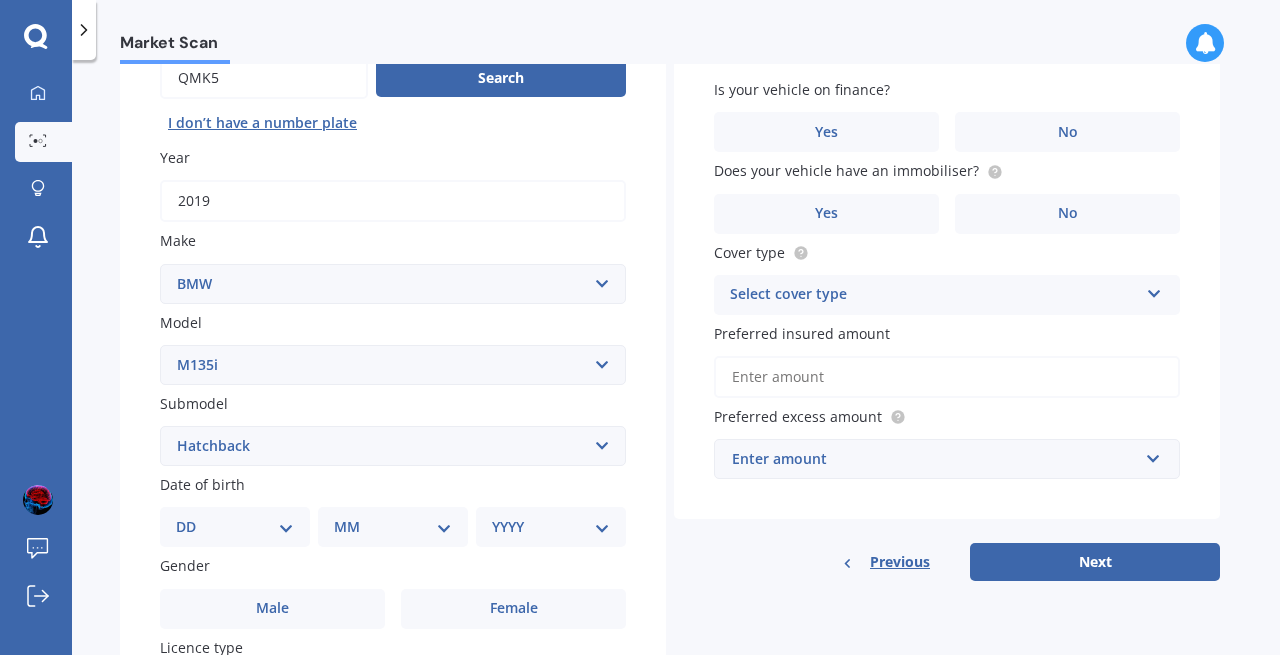 click on "Select submodel Hatchback" at bounding box center [393, 446] 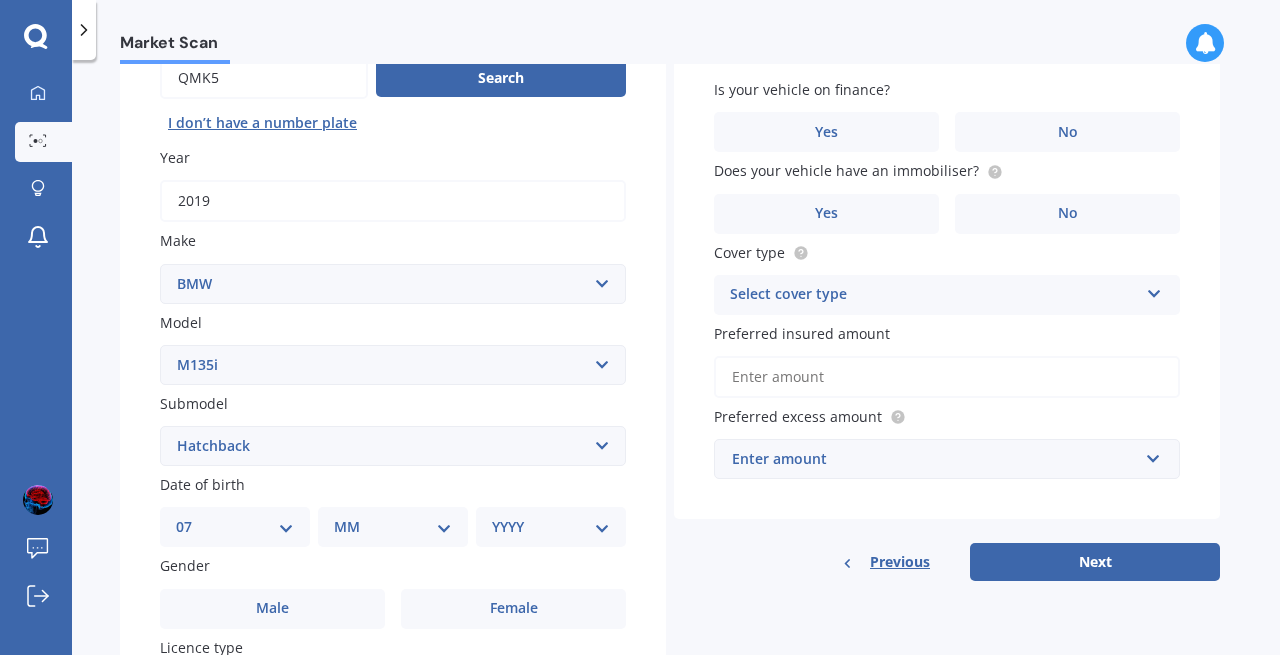 click on "DD 01 02 03 04 05 06 07 08 09 10 11 12 13 14 15 16 17 18 19 20 21 22 23 24 25 26 27 28 29 30 31" at bounding box center (235, 527) 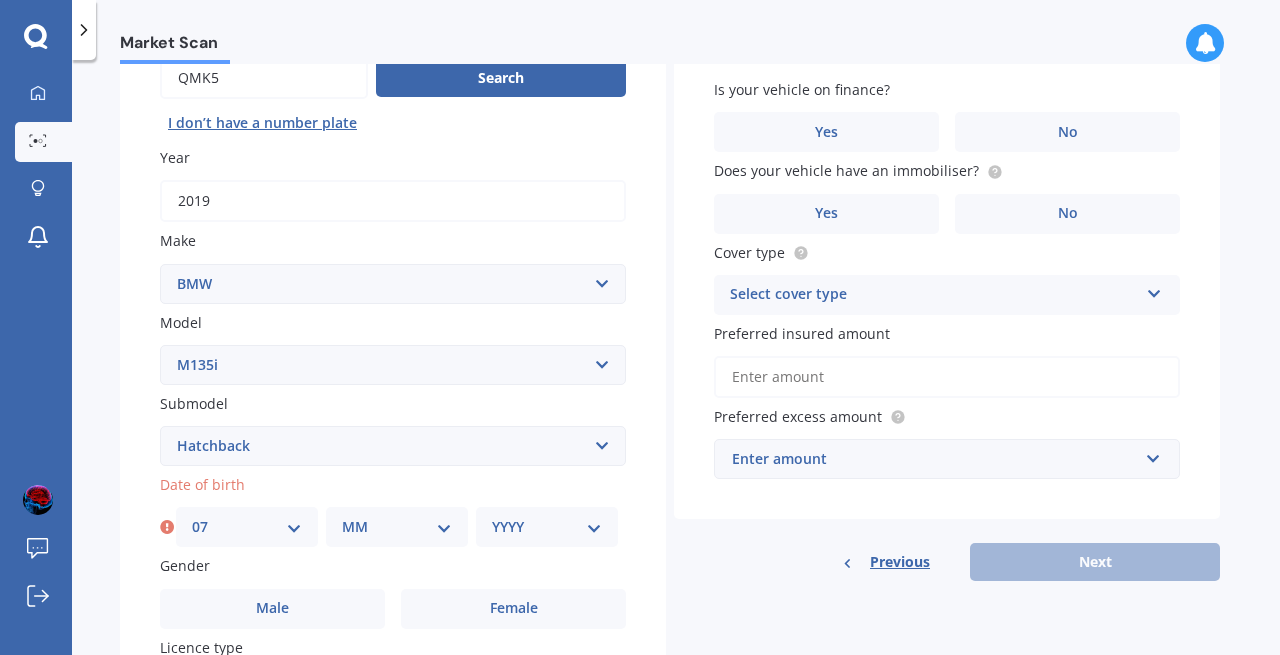 click on "MM 01 02 03 04 05 06 07 08 09 10 11 12" at bounding box center [397, 527] 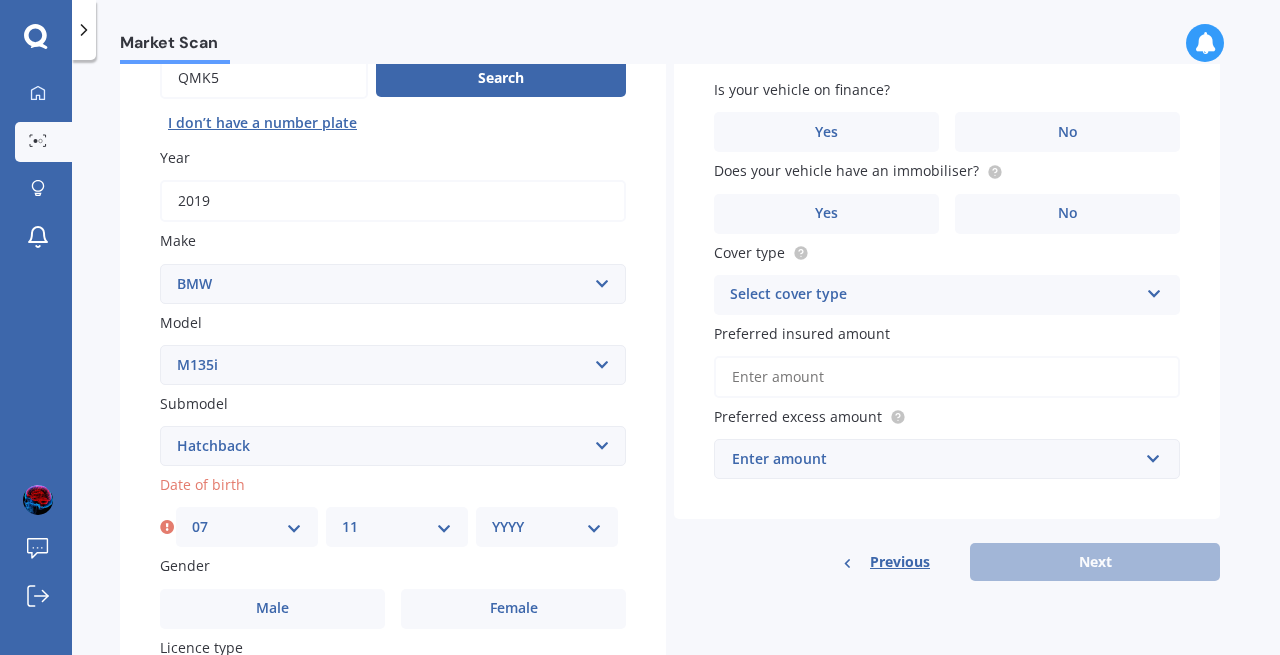 click on "MM 01 02 03 04 05 06 07 08 09 10 11 12" at bounding box center (397, 527) 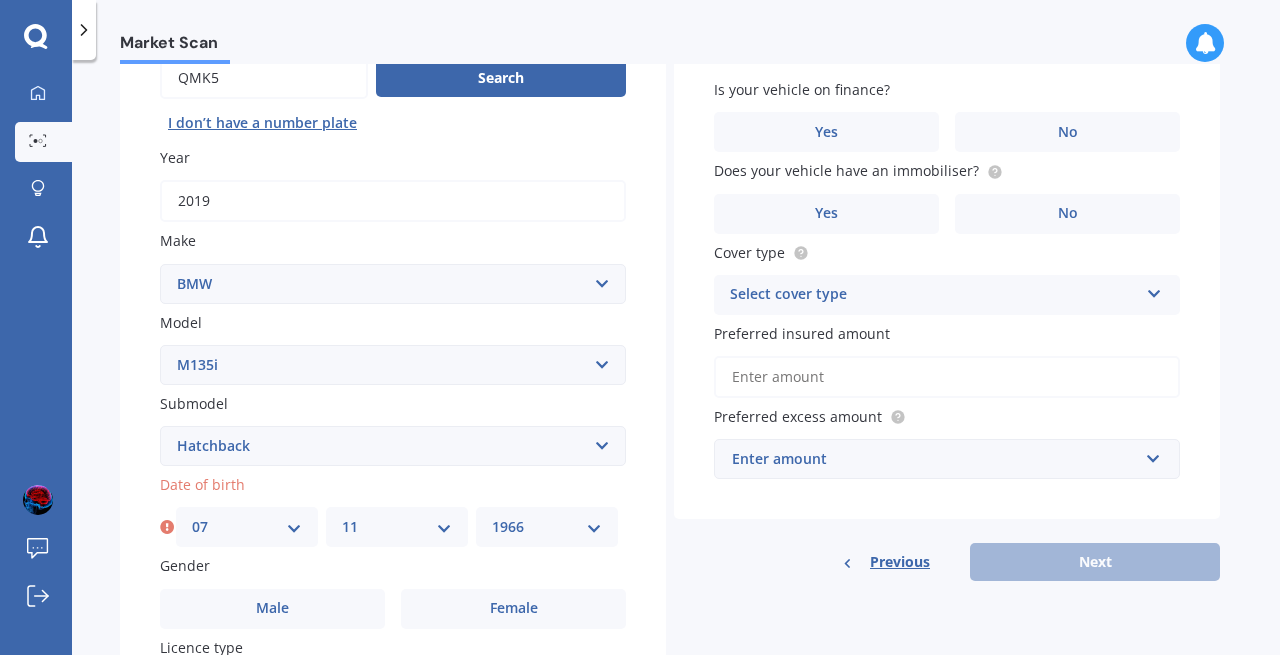 click on "YYYY 2025 2024 2023 2022 2021 2020 2019 2018 2017 2016 2015 2014 2013 2012 2011 2010 2009 2008 2007 2006 2005 2004 2003 2002 2001 2000 1999 1998 1997 1996 1995 1994 1993 1992 1991 1990 1989 1988 1987 1986 1985 1984 1983 1982 1981 1980 1979 1978 1977 1976 1975 1974 1973 1972 1971 1970 1969 1968 1967 1966 1965 1964 1963 1962 1961 1960 1959 1958 1957 1956 1955 1954 1953 1952 1951 1950 1949 1948 1947 1946 1945 1944 1943 1942 1941 1940 1939 1938 1937 1936 1935 1934 1933 1932 1931 1930 1929 1928 1927 1926" at bounding box center [547, 527] 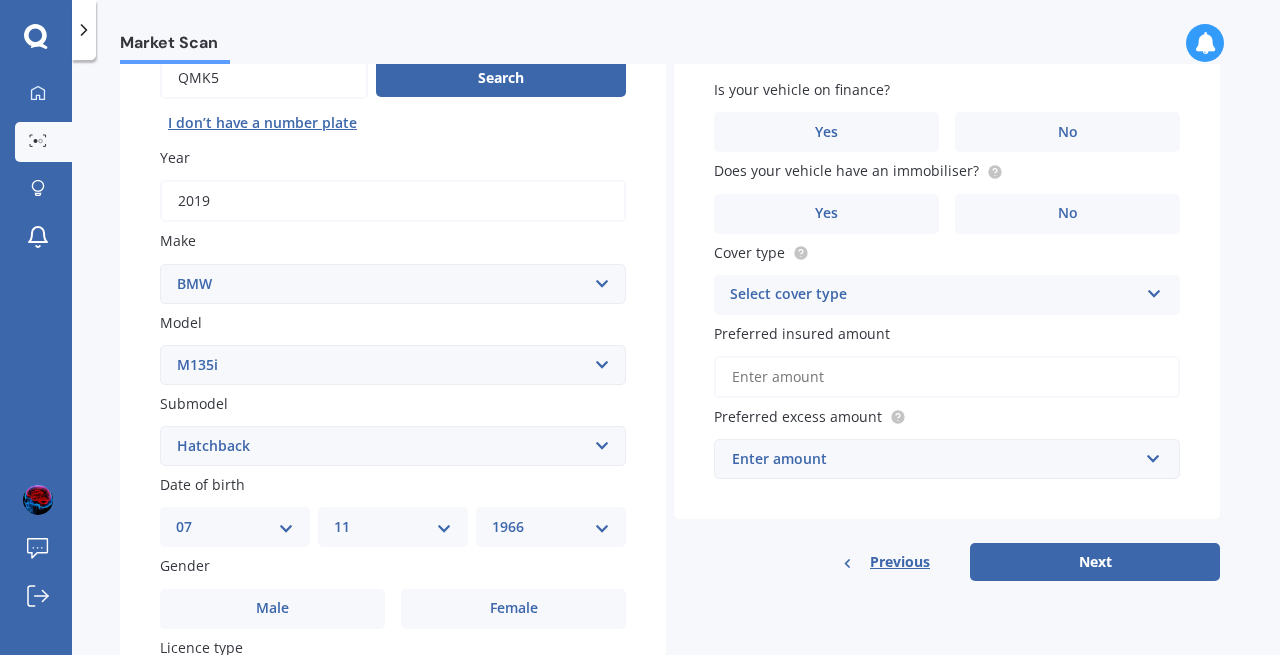 scroll, scrollTop: 399, scrollLeft: 0, axis: vertical 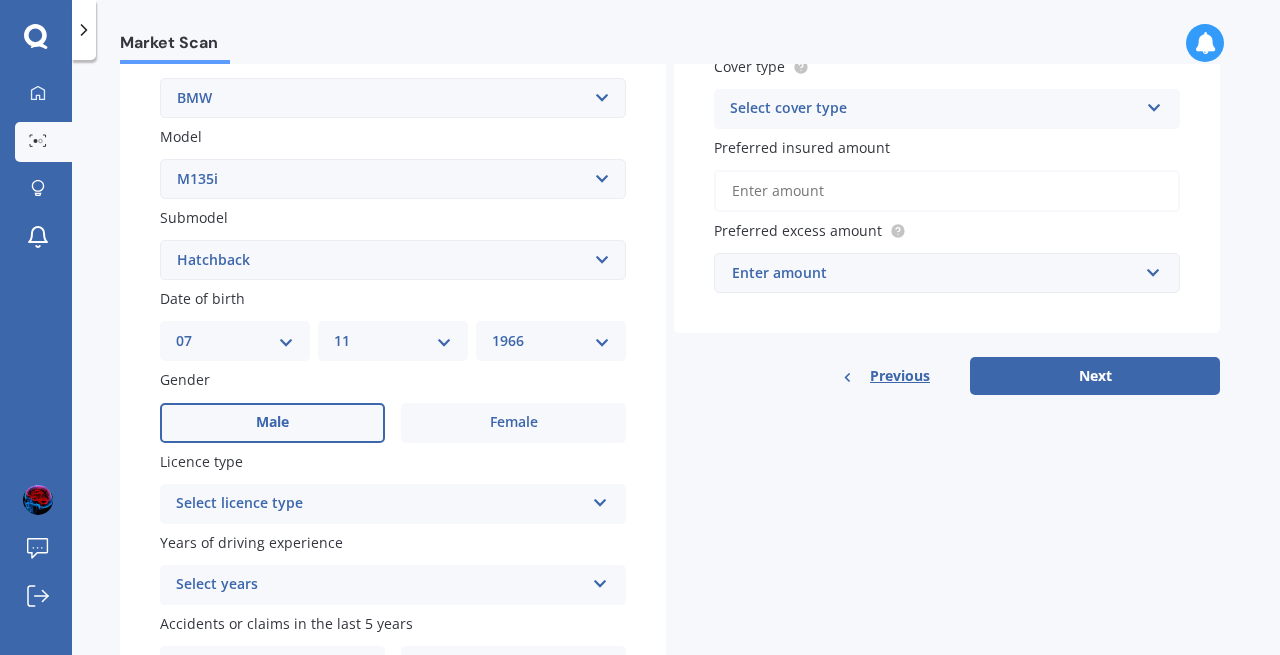 click on "Male" at bounding box center [272, 423] 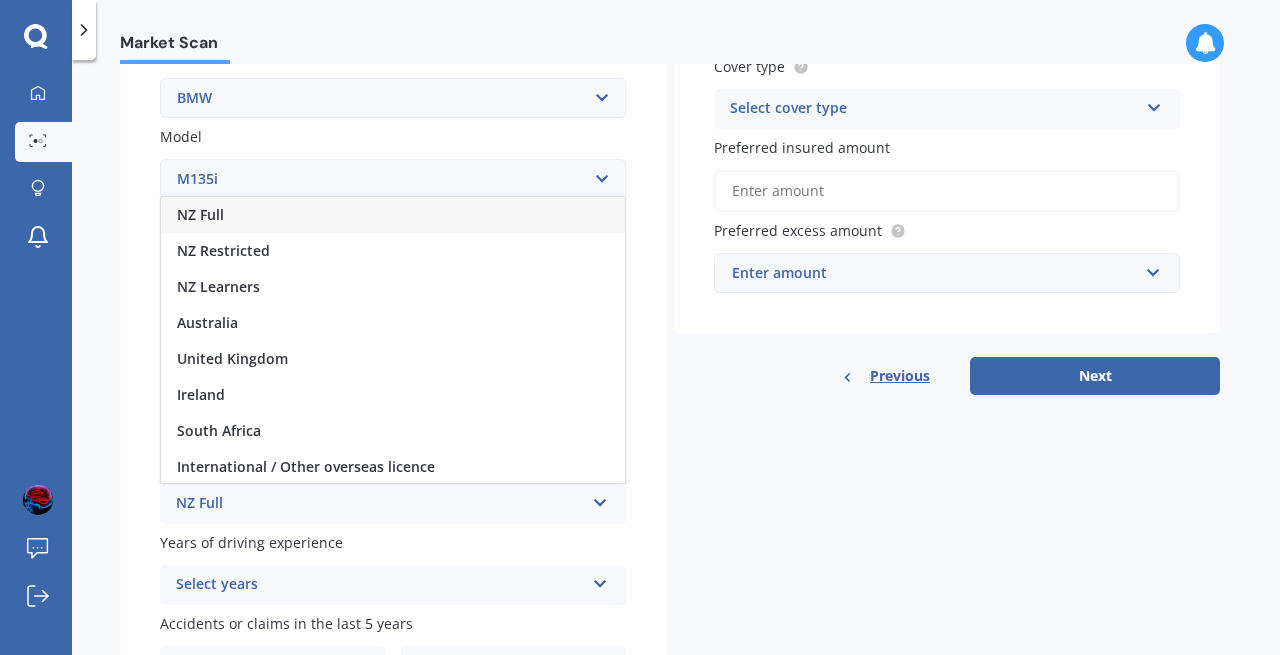 click on "NZ Full" at bounding box center (393, 215) 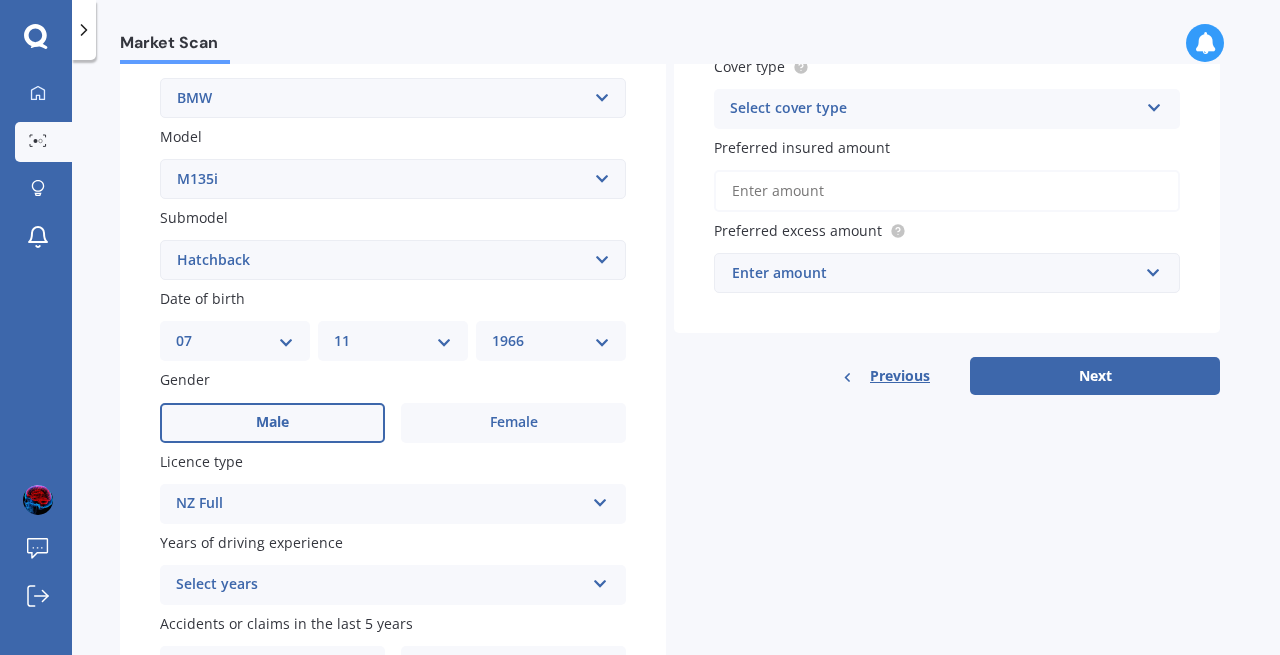 scroll, scrollTop: 527, scrollLeft: 0, axis: vertical 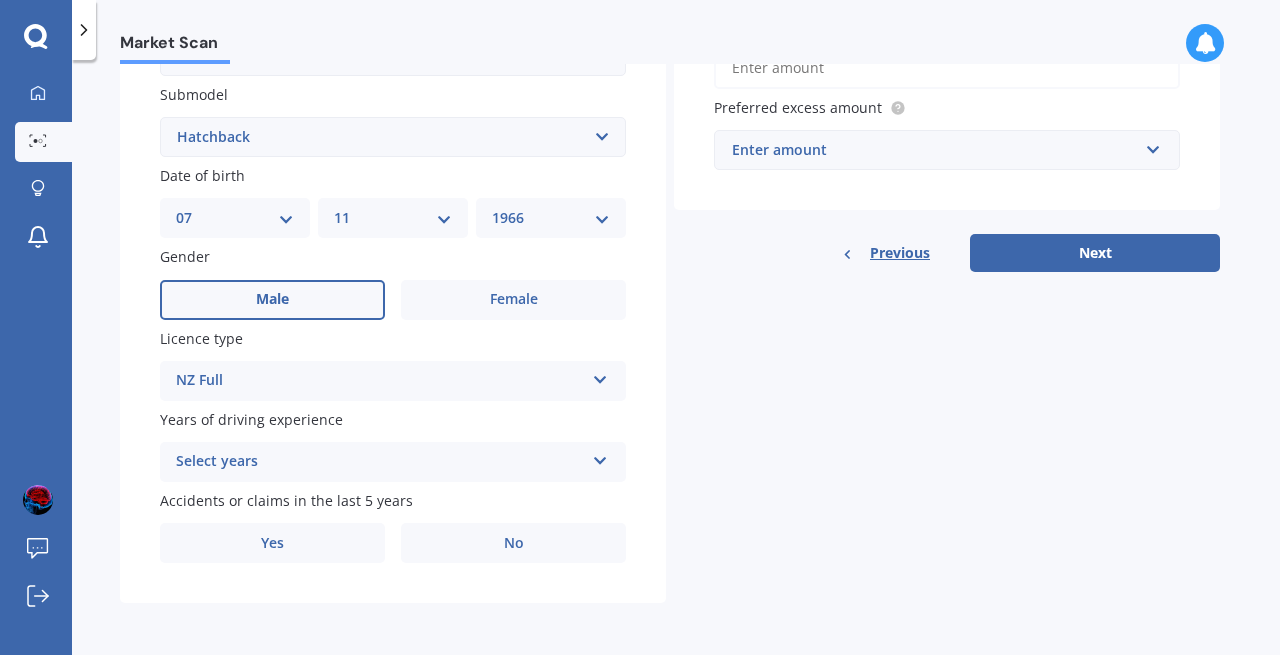 click on "Select years 5 or more years 4 years 3 years 2 years 1 year" at bounding box center (393, 462) 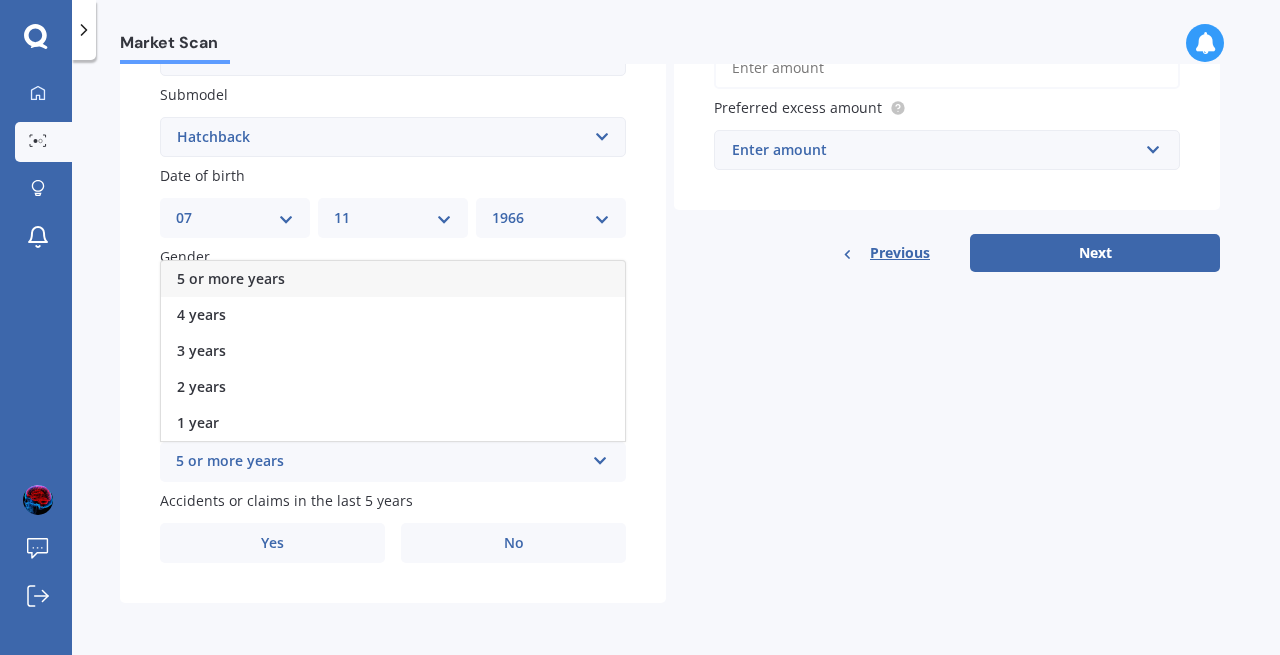 click on "5 or more years" at bounding box center (393, 279) 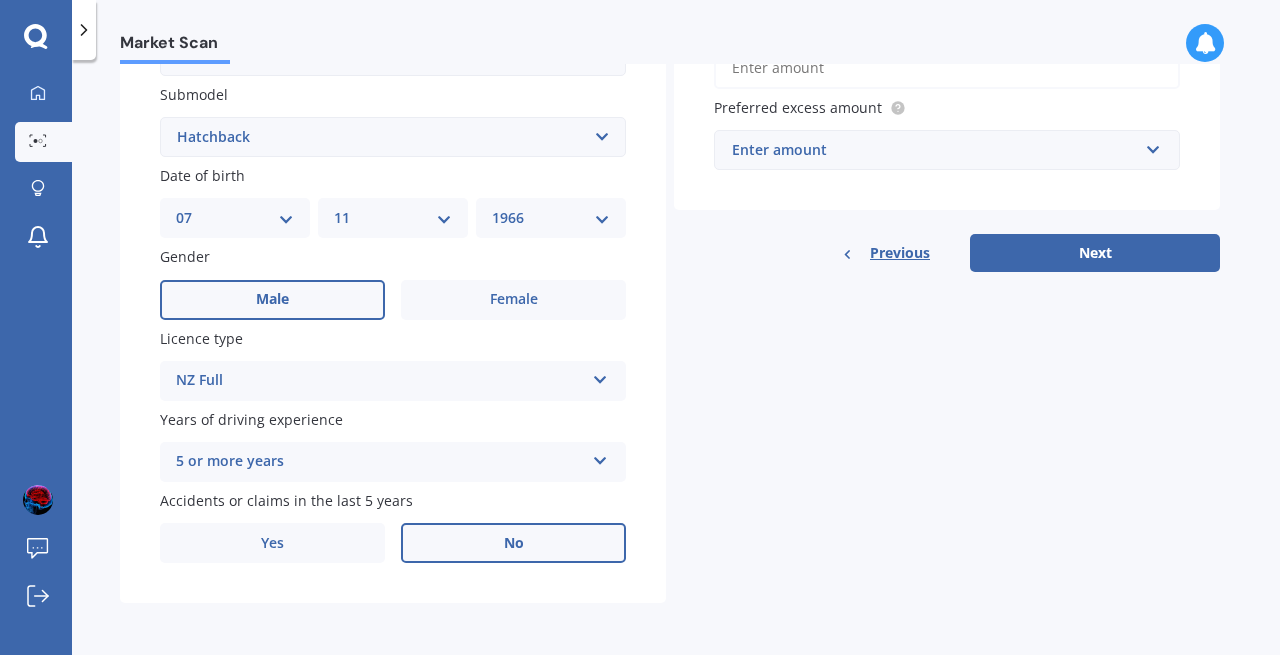 click on "No" at bounding box center [514, 543] 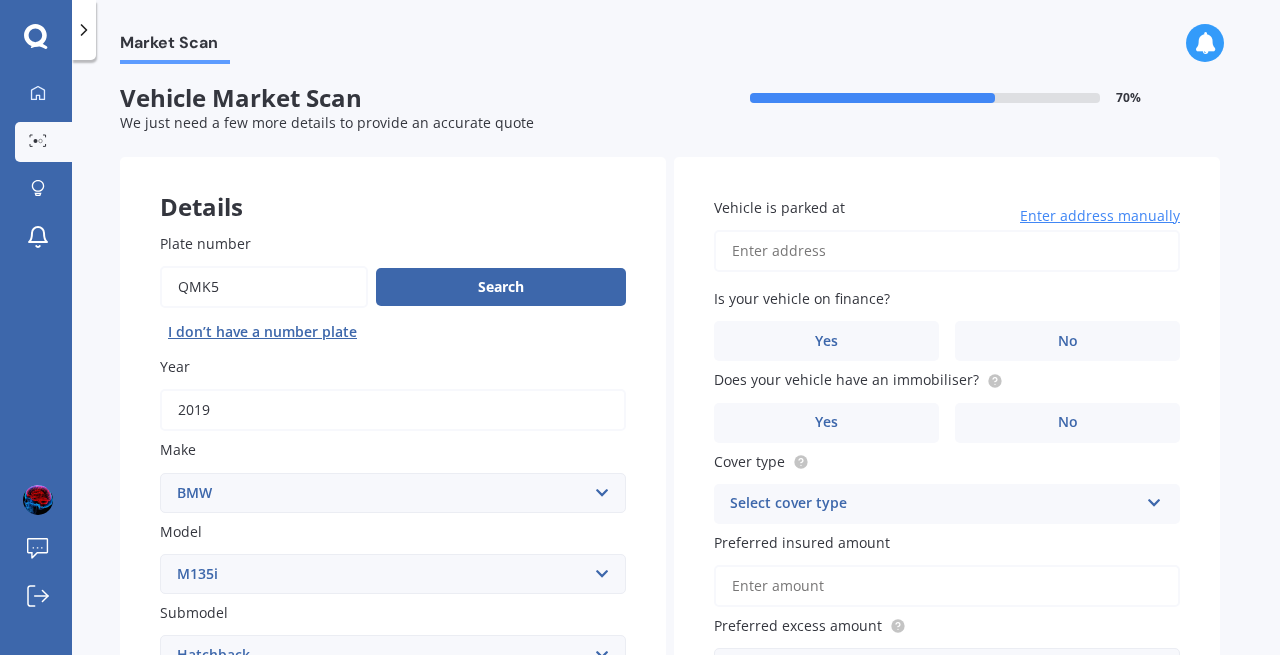 scroll, scrollTop: 0, scrollLeft: 0, axis: both 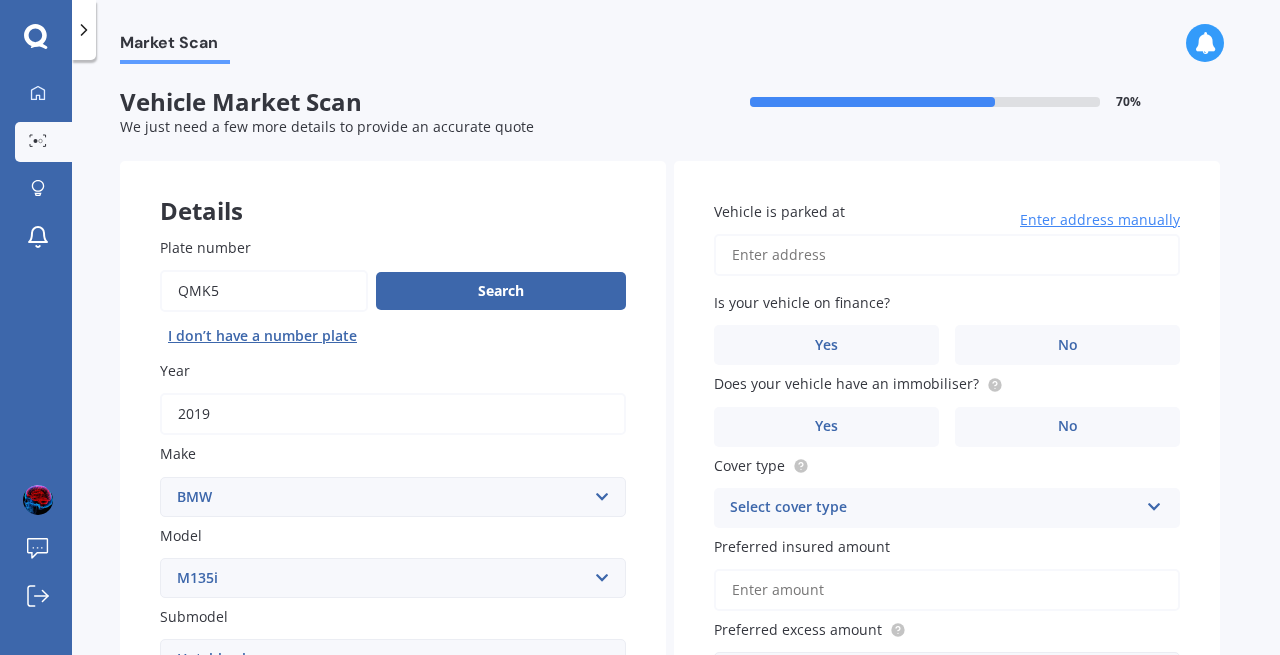 click on "Vehicle is parked at" at bounding box center [947, 255] 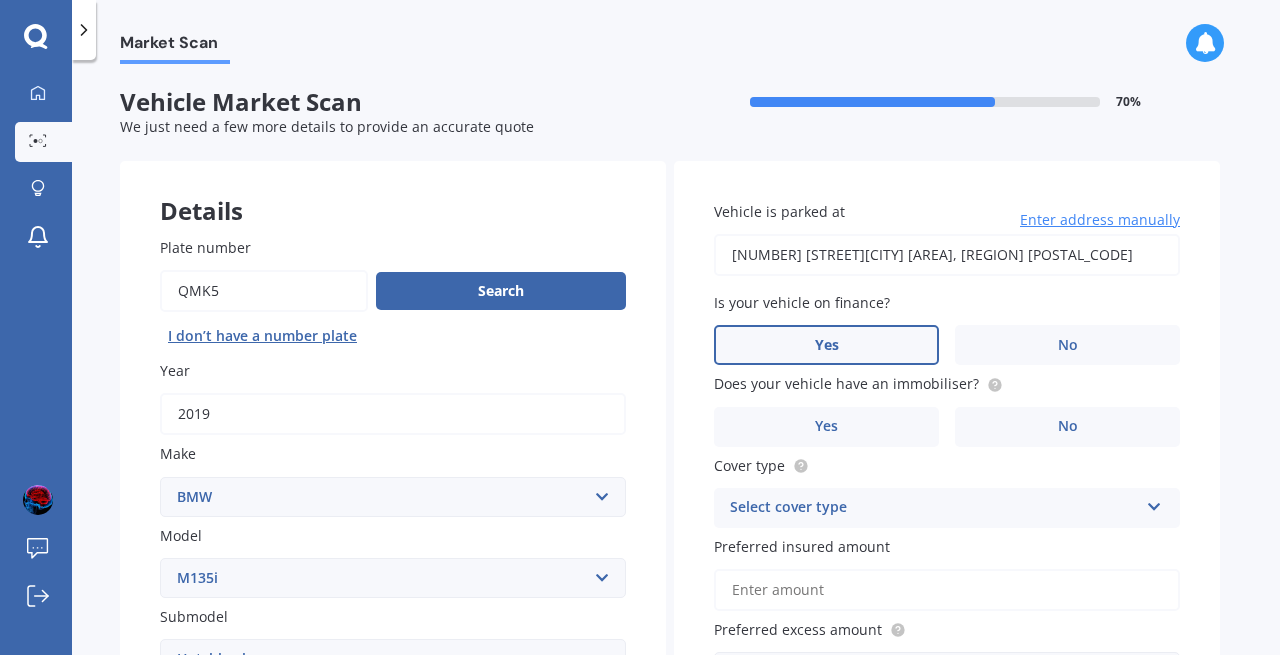 click on "Yes" at bounding box center (826, 345) 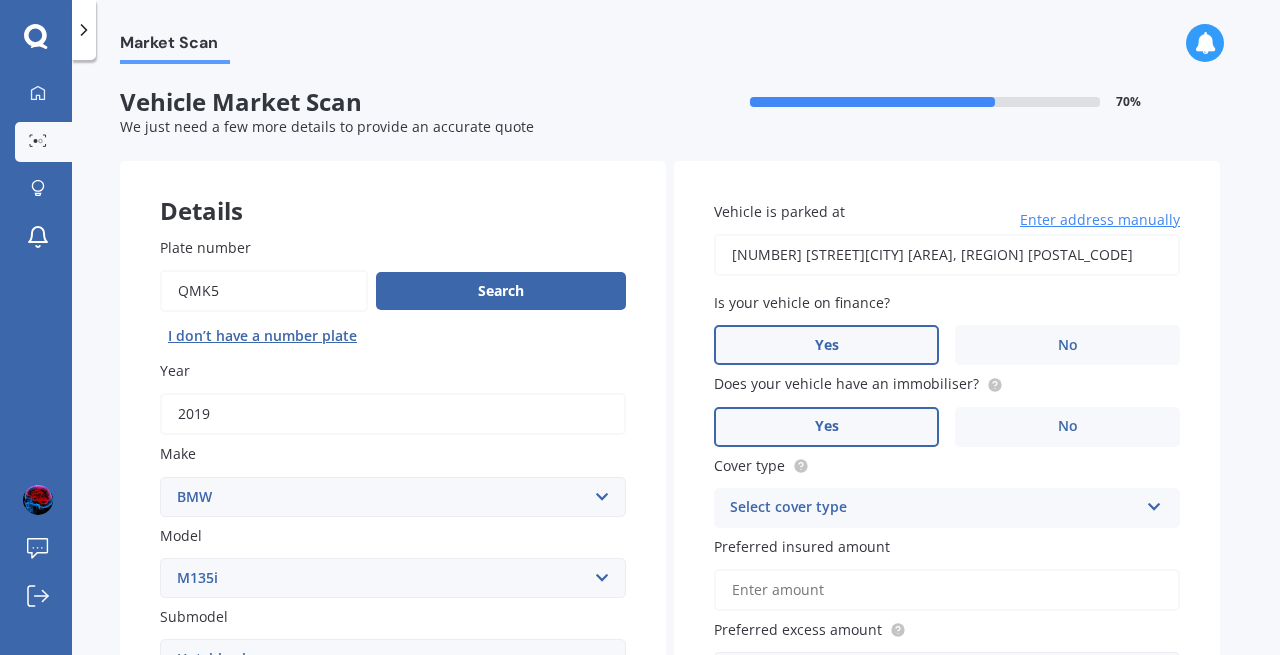 click on "Yes" at bounding box center [826, 427] 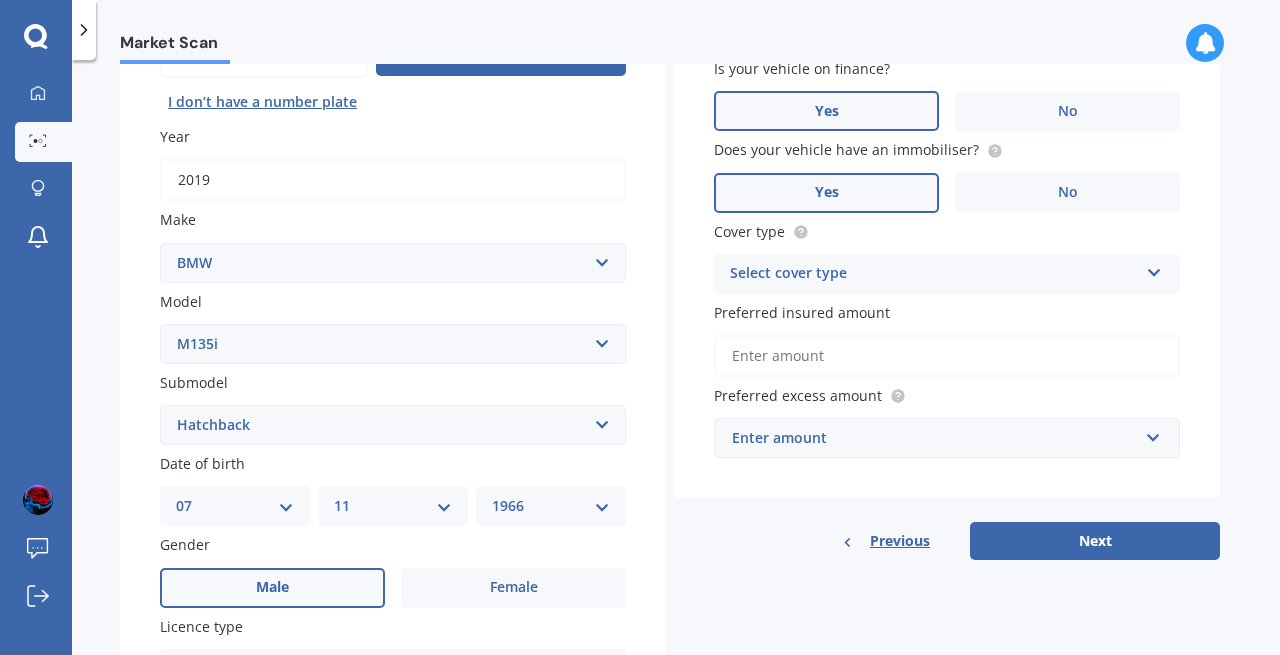 click at bounding box center [1154, 269] 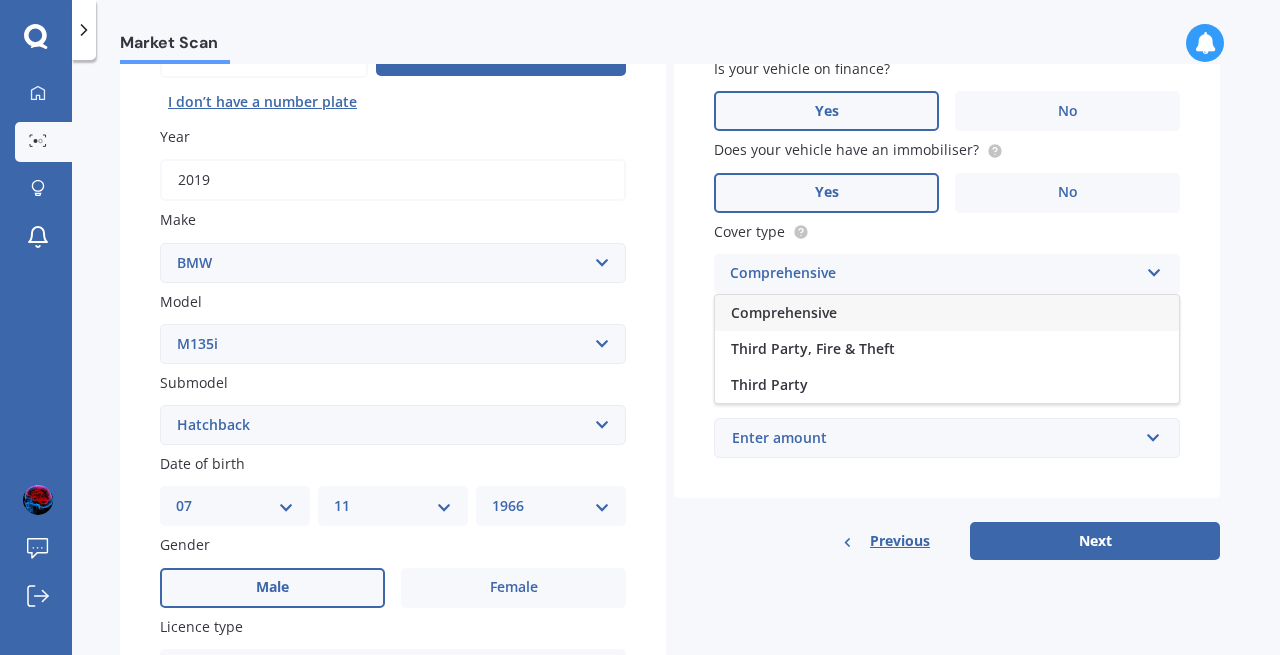 click on "Comprehensive" at bounding box center [947, 313] 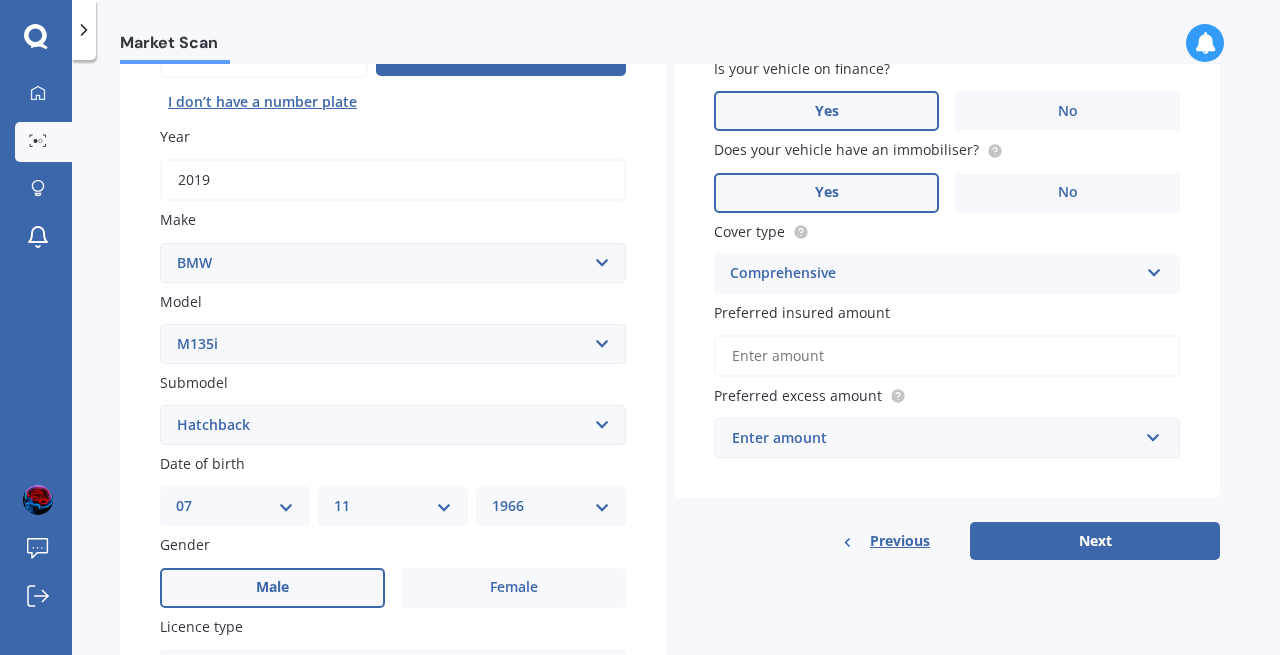 click on "Preferred insured amount" at bounding box center [947, 356] 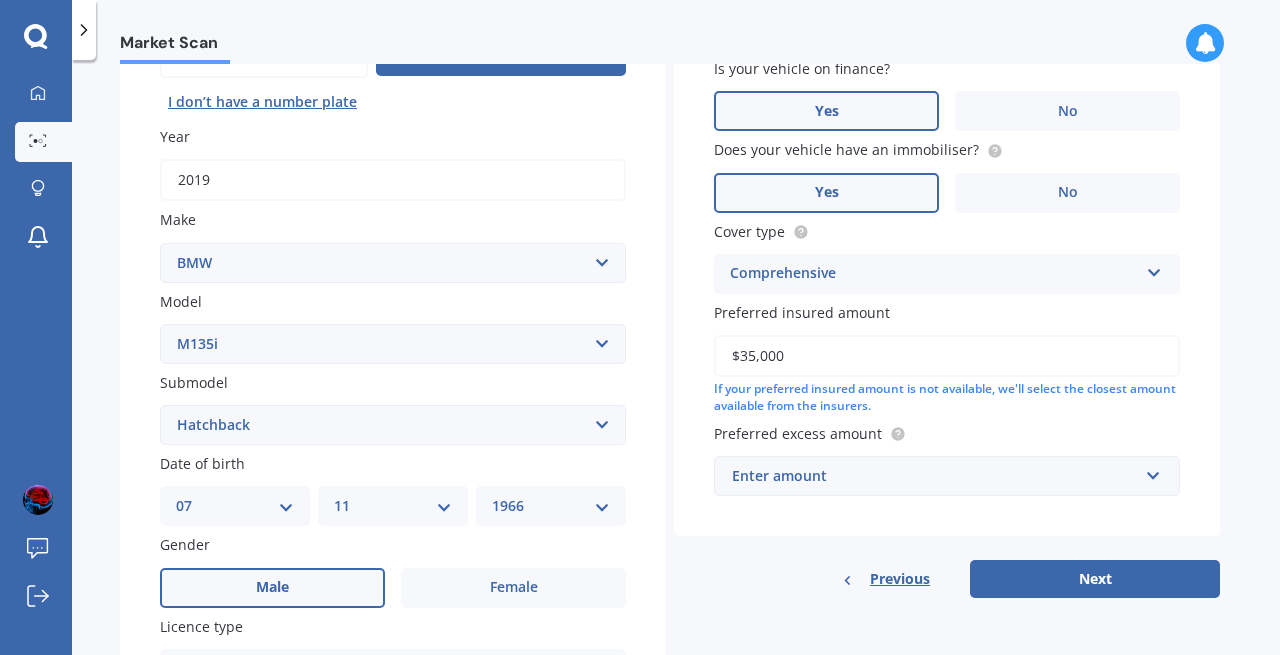 type on "$35,000" 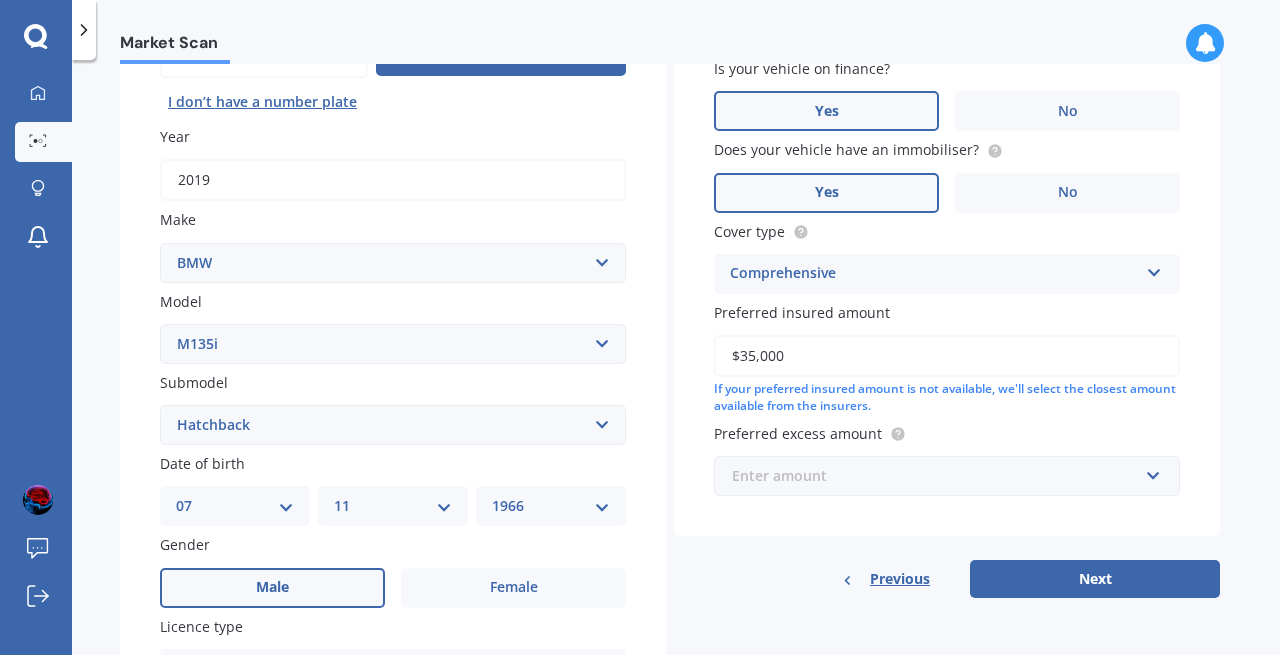 click at bounding box center [940, 476] 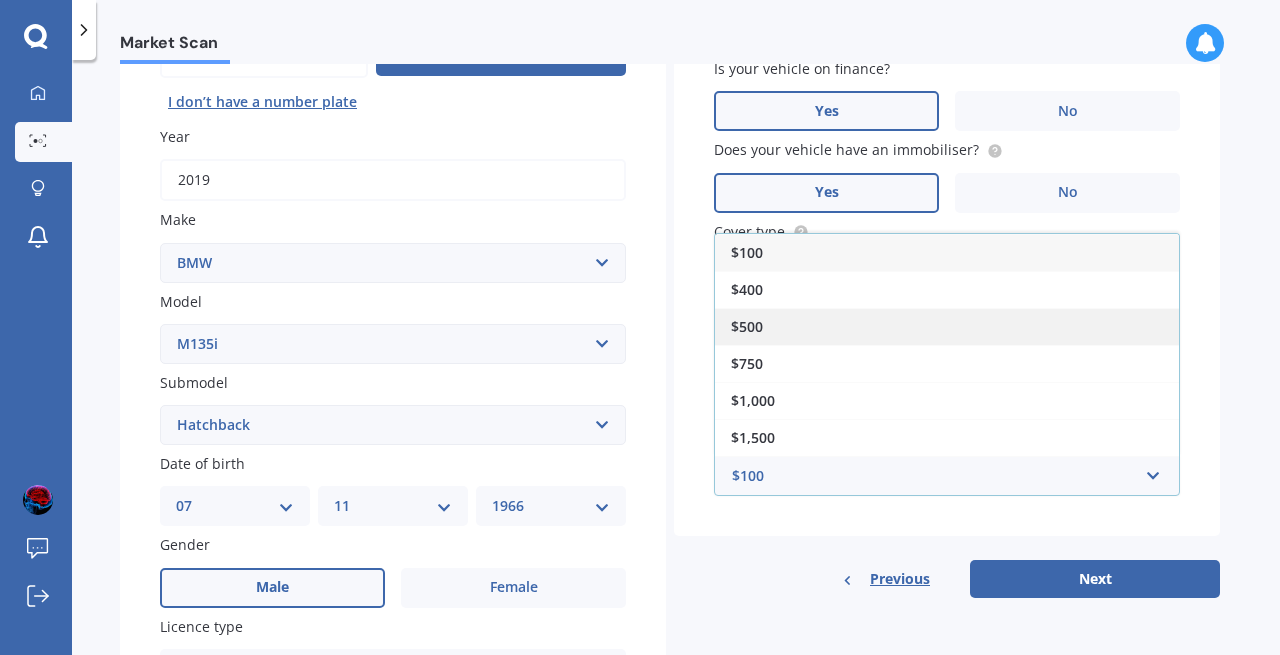 click on "$500" at bounding box center (947, 326) 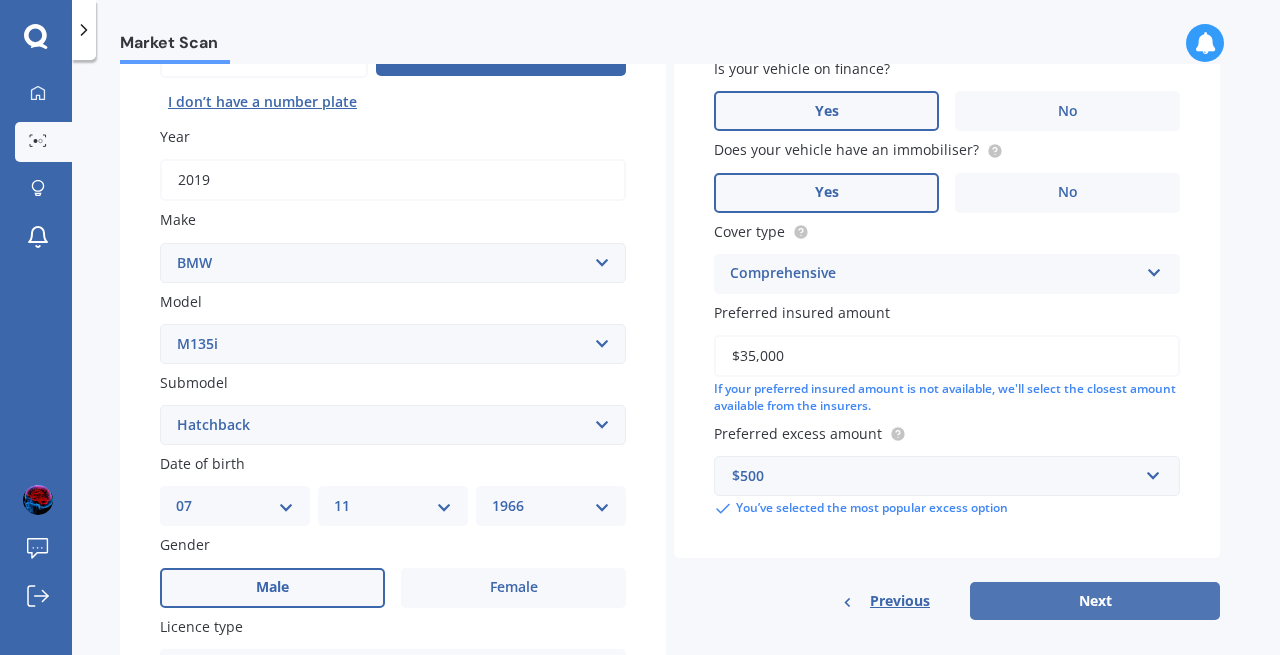 click on "Next" at bounding box center (1095, 601) 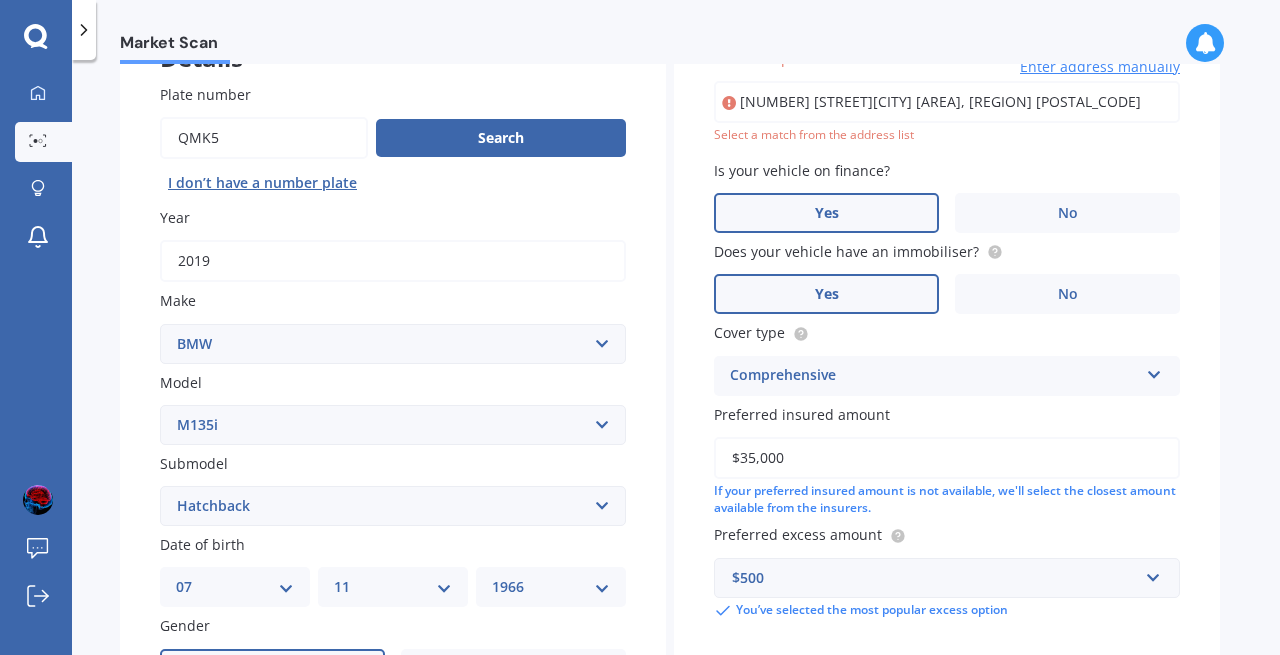 scroll, scrollTop: 137, scrollLeft: 0, axis: vertical 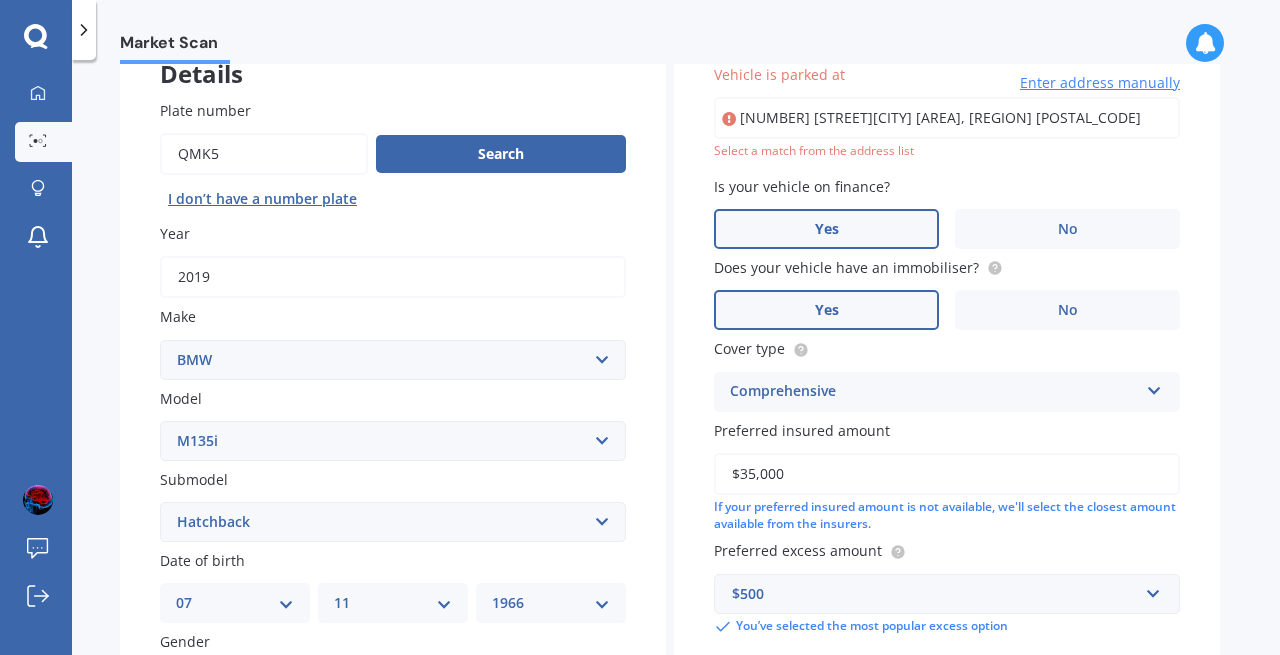 drag, startPoint x: 1094, startPoint y: 111, endPoint x: 522, endPoint y: 92, distance: 572.3155 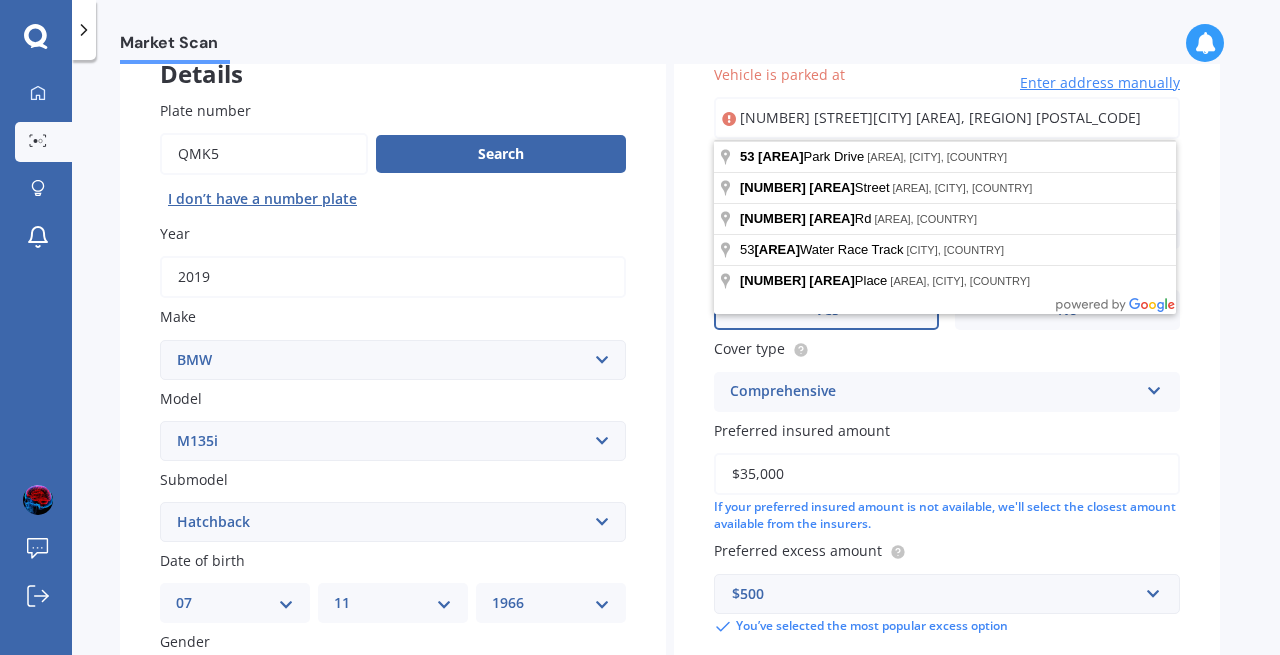 click on "[NUMBER] [STREET][CITY] [AREA], [REGION] [POSTAL_CODE]" at bounding box center [947, 118] 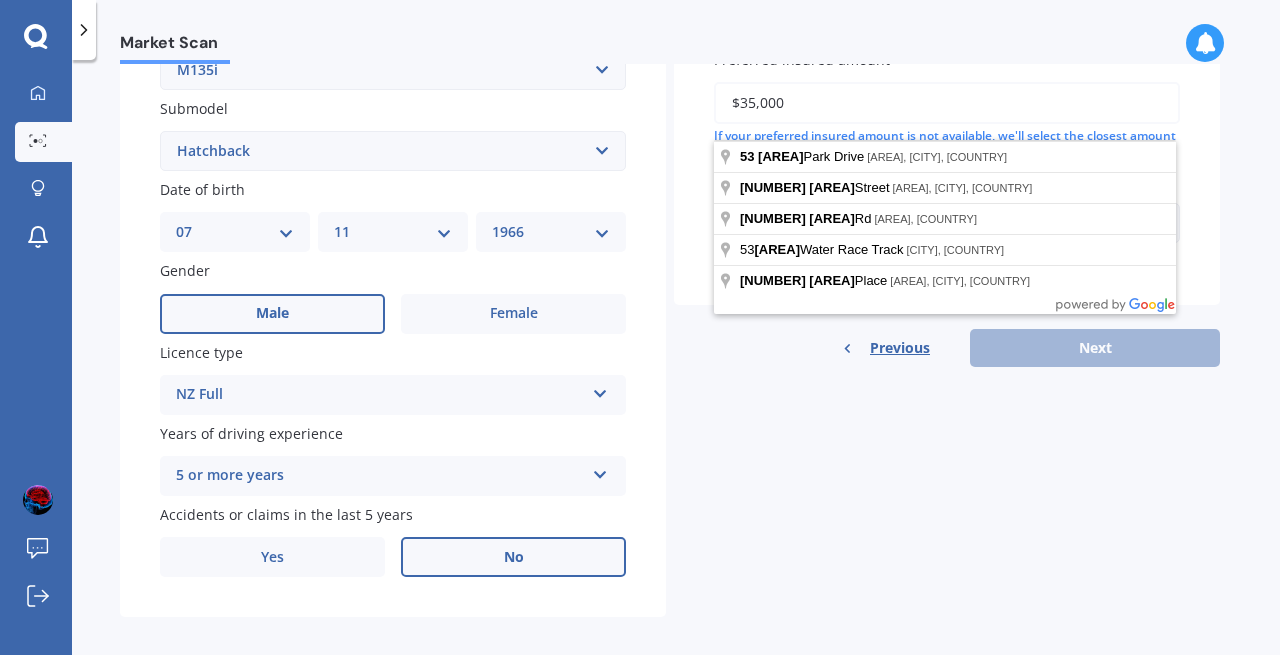 scroll, scrollTop: 509, scrollLeft: 0, axis: vertical 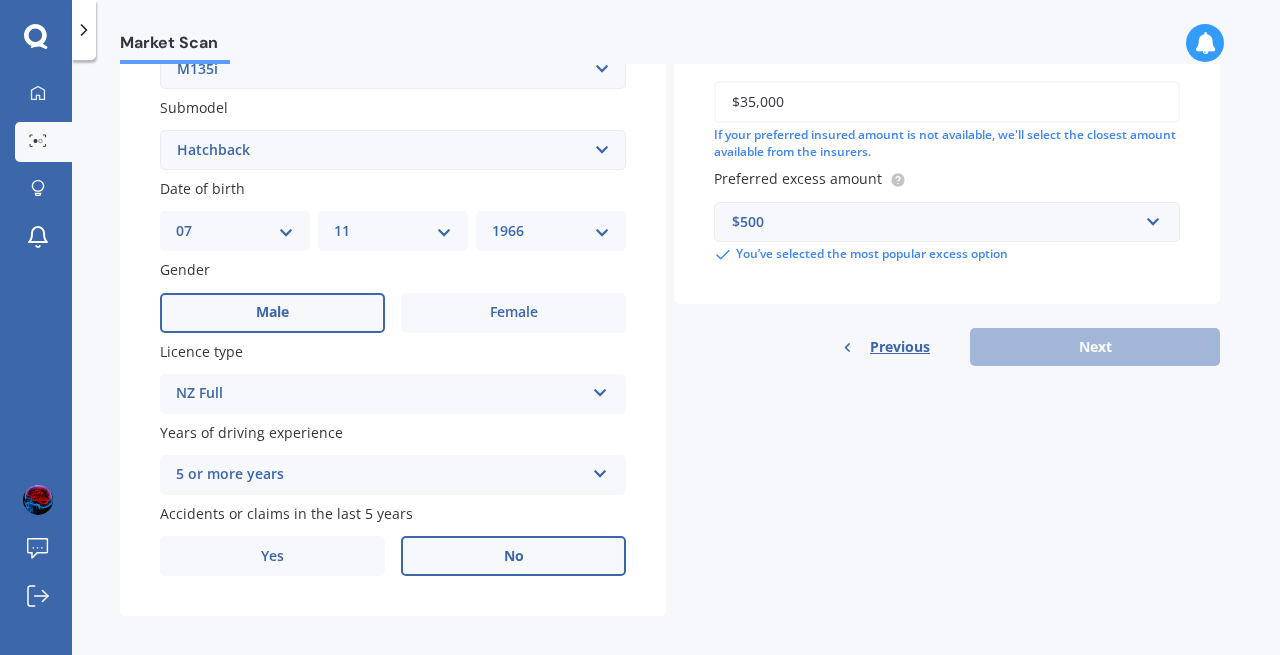 click on "Previous Next" at bounding box center (947, 347) 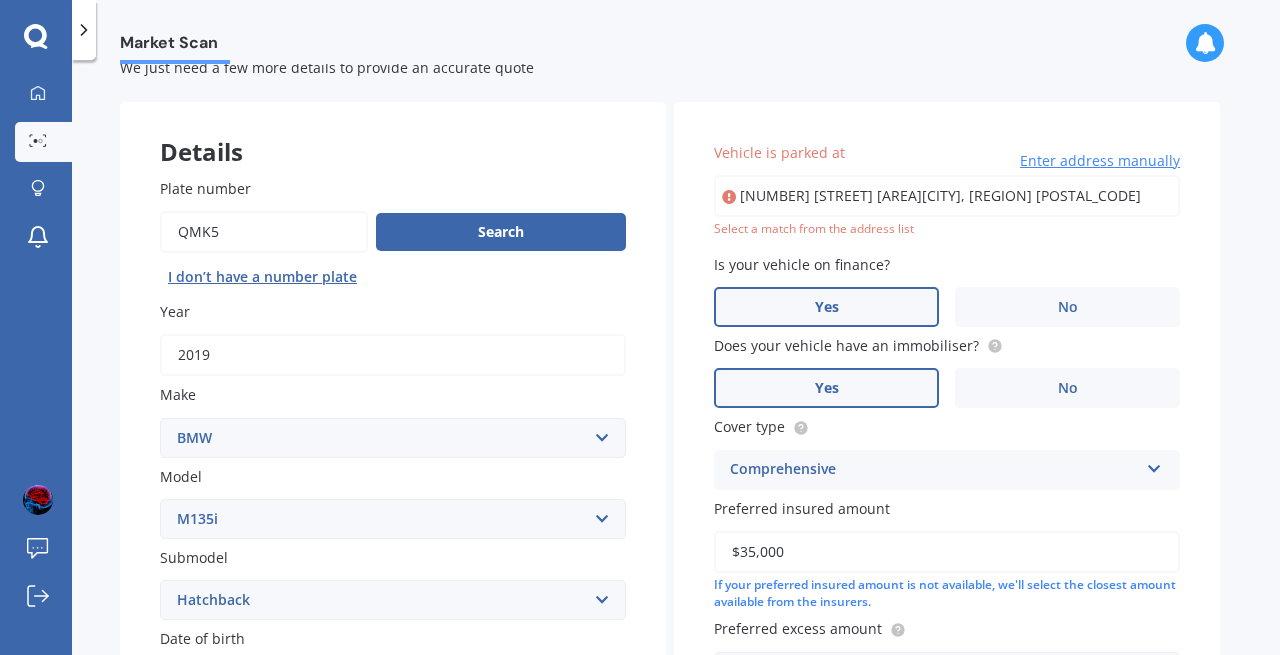 scroll, scrollTop: 0, scrollLeft: 0, axis: both 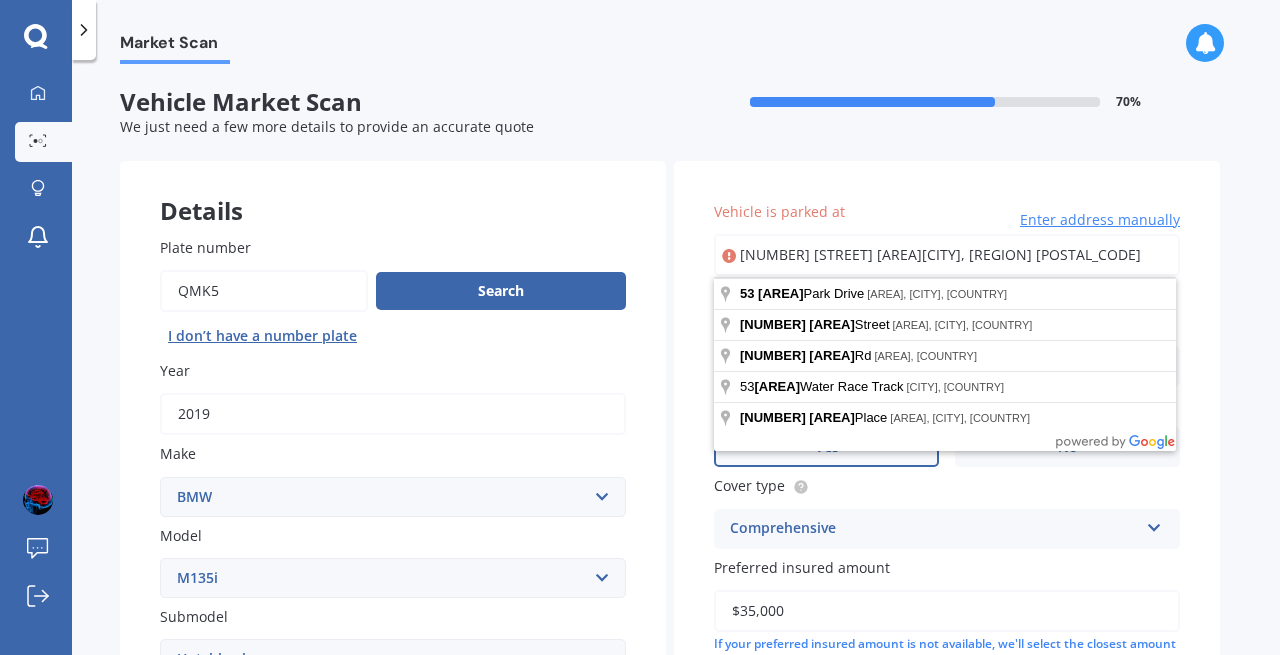 drag, startPoint x: 744, startPoint y: 248, endPoint x: 1275, endPoint y: 294, distance: 532.9888 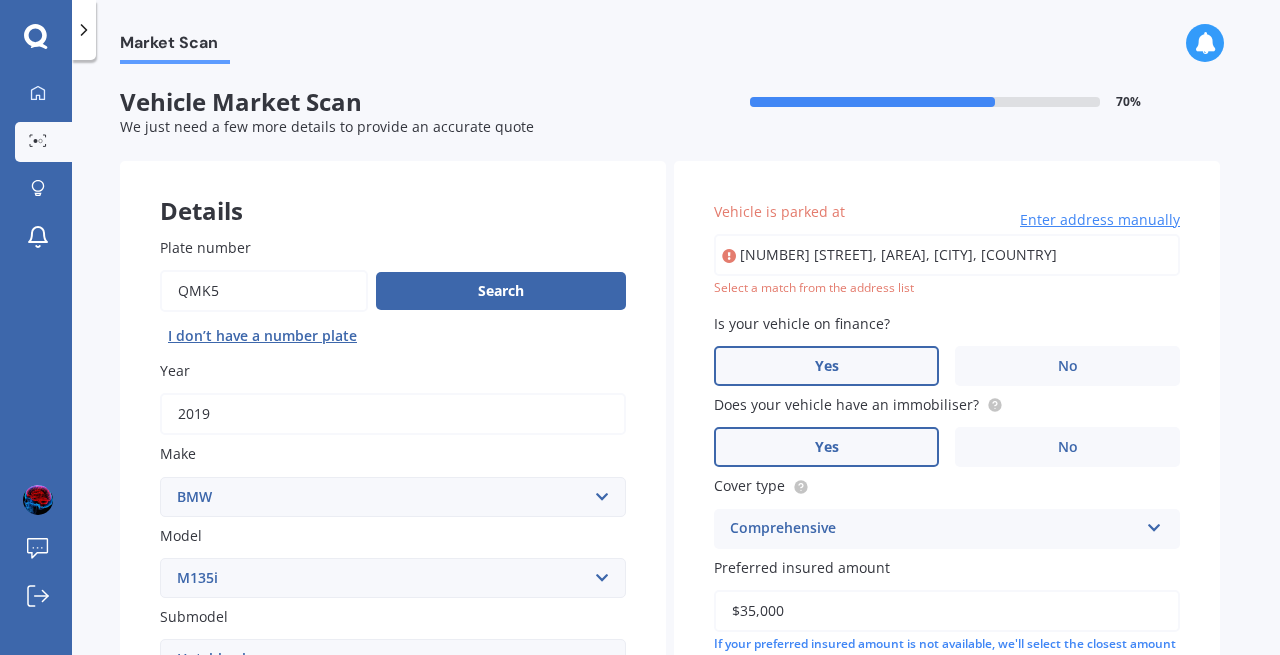 type on "[NUMBER] [STREET], [AREA], [CITY] [POSTAL_CODE]" 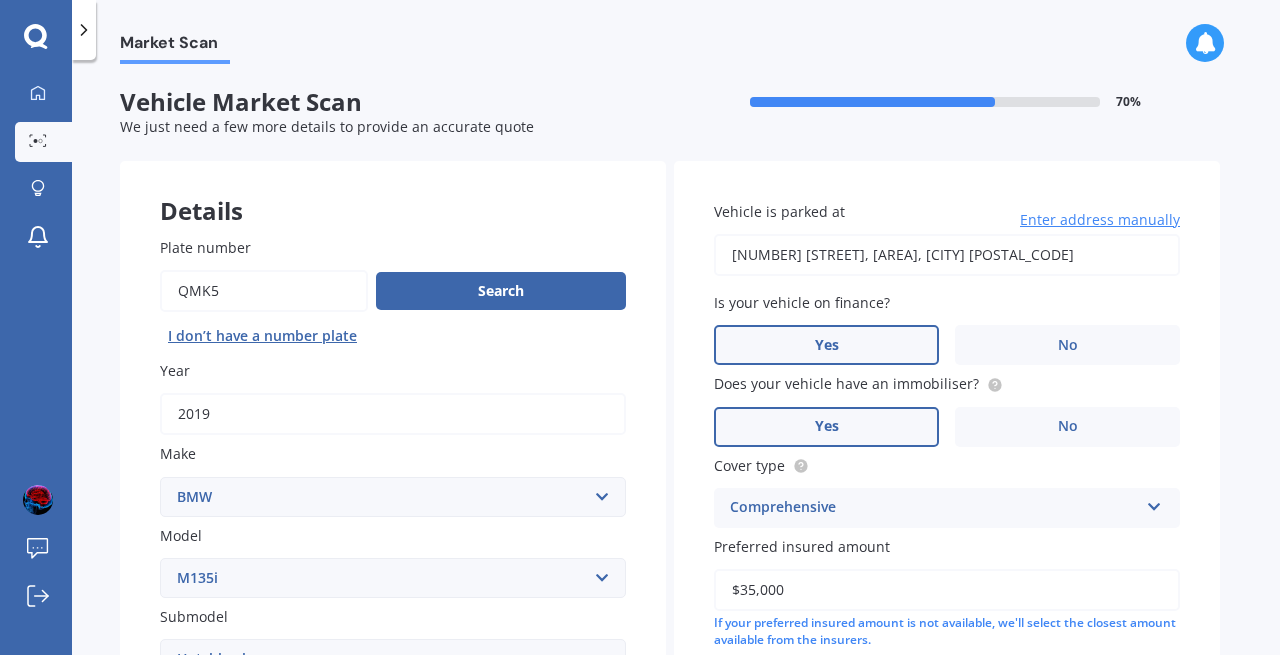 scroll, scrollTop: 527, scrollLeft: 0, axis: vertical 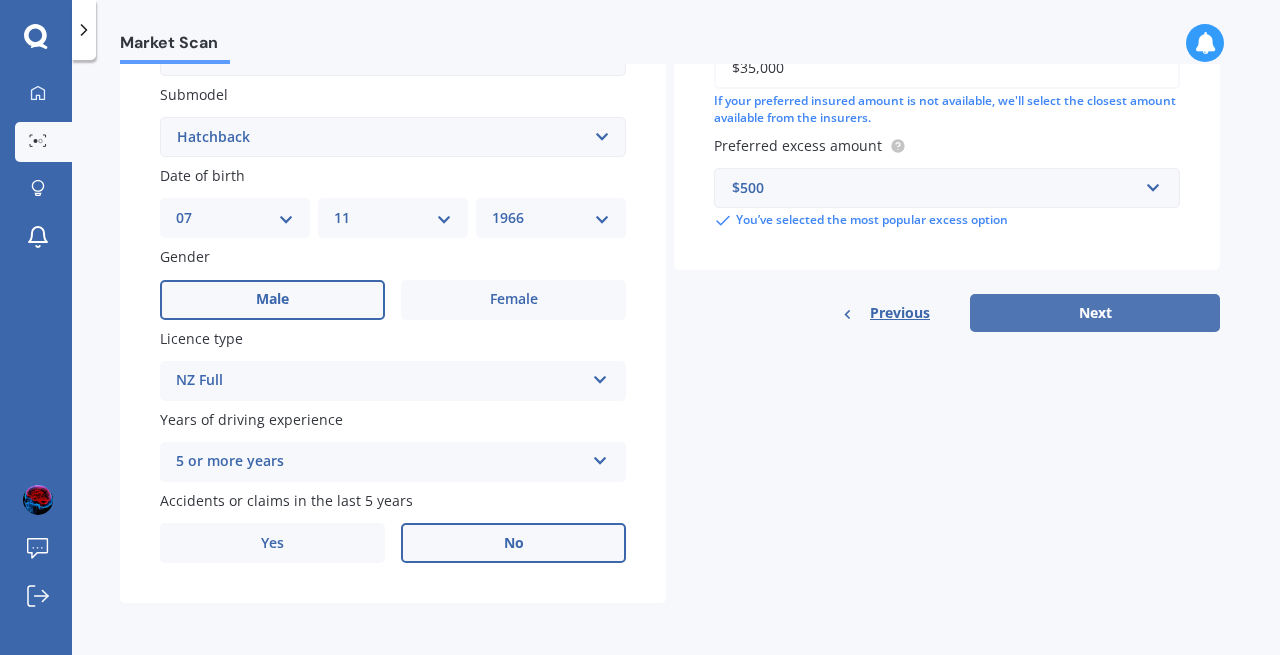 click on "Next" at bounding box center (1095, 313) 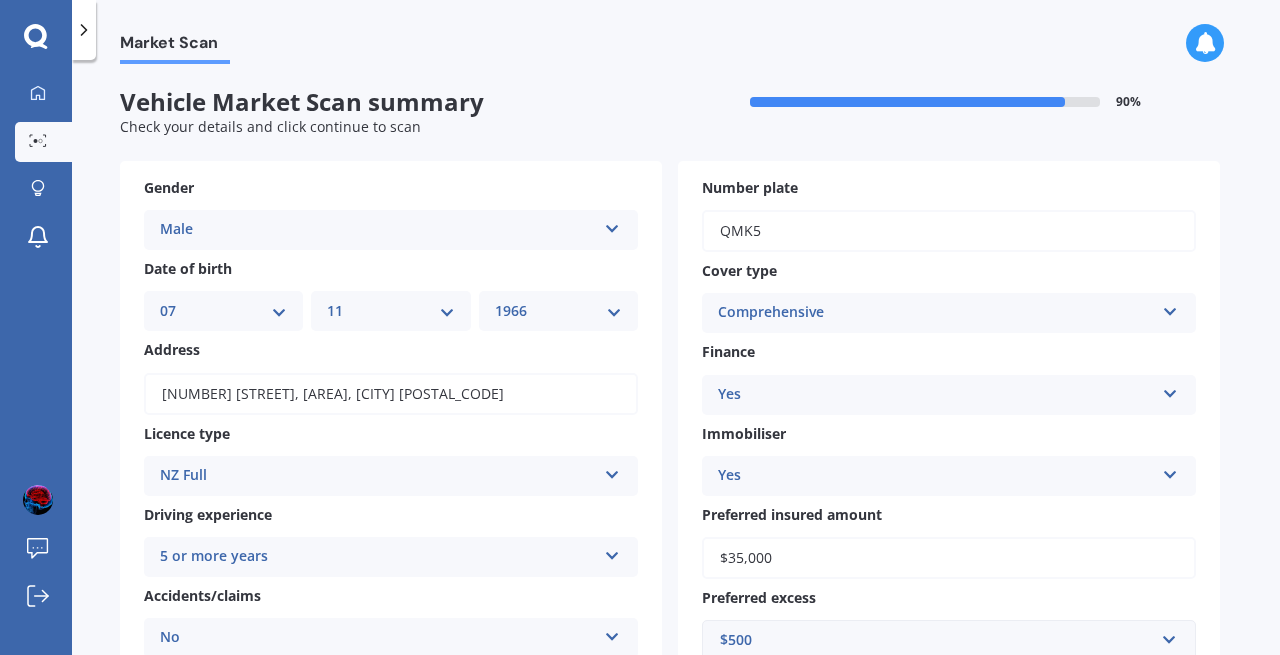 scroll, scrollTop: 380, scrollLeft: 0, axis: vertical 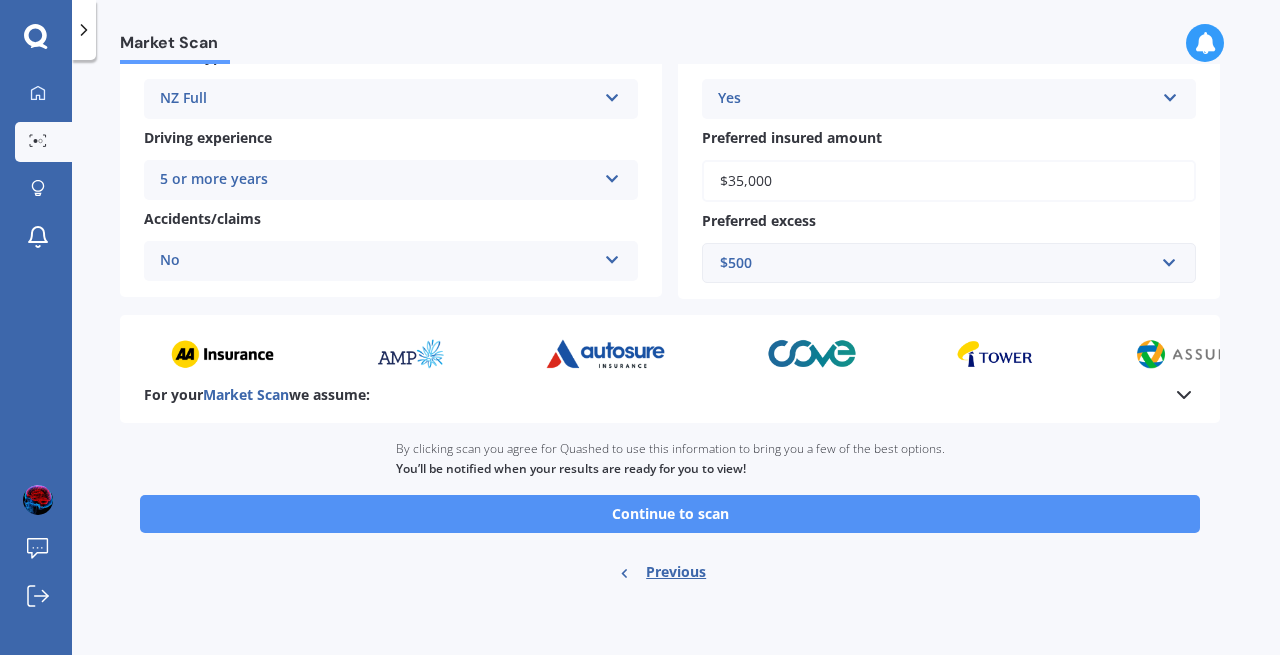 click on "Continue to scan" at bounding box center [670, 514] 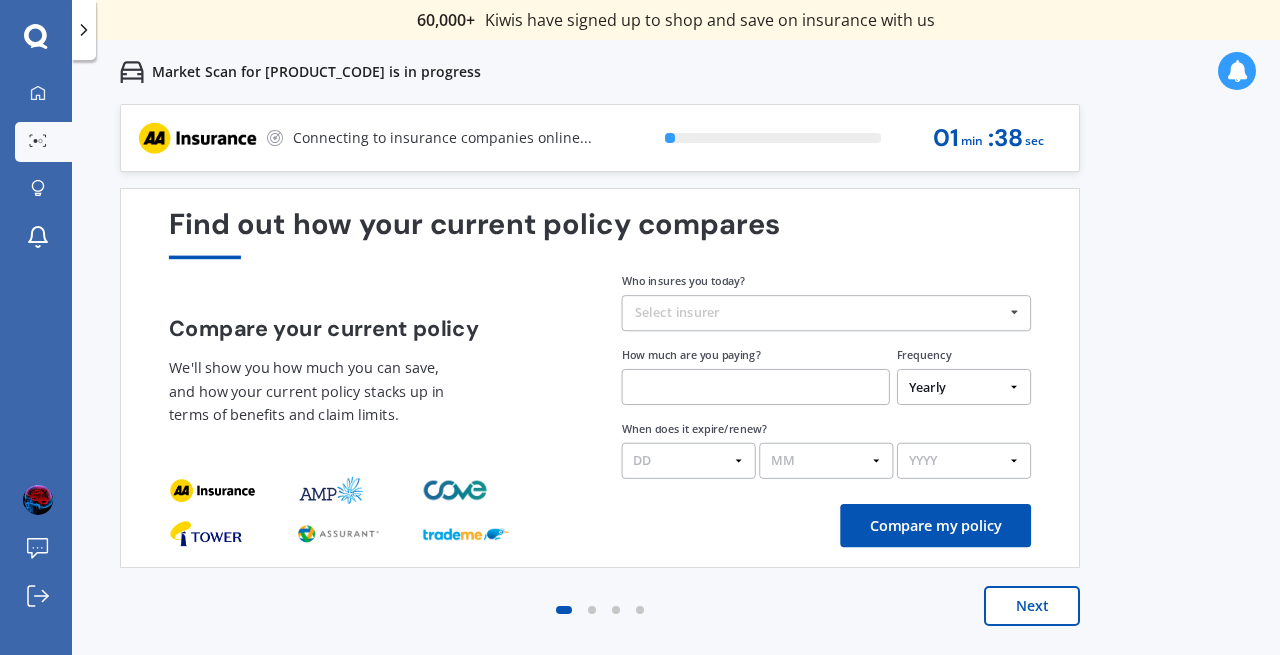 scroll, scrollTop: 0, scrollLeft: 0, axis: both 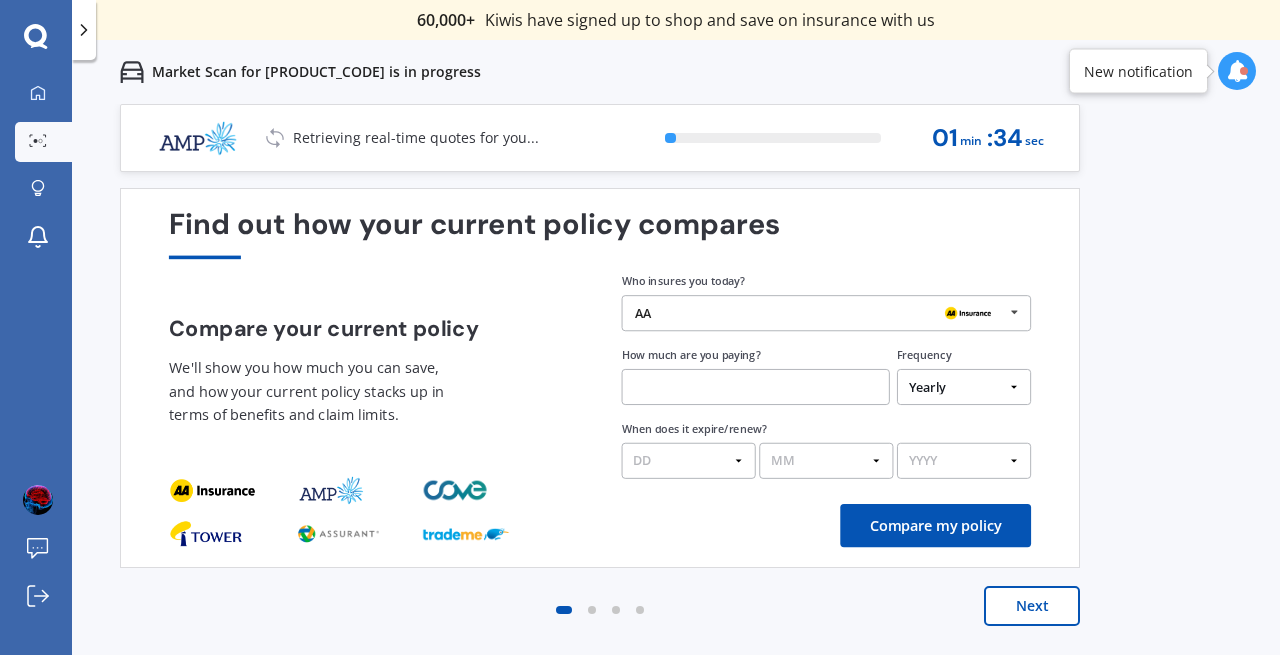 click on "AA AA Tower AMI State AMP ANZ ASB BNZ Trade Me Insurance Westpac Other" at bounding box center (827, 313) 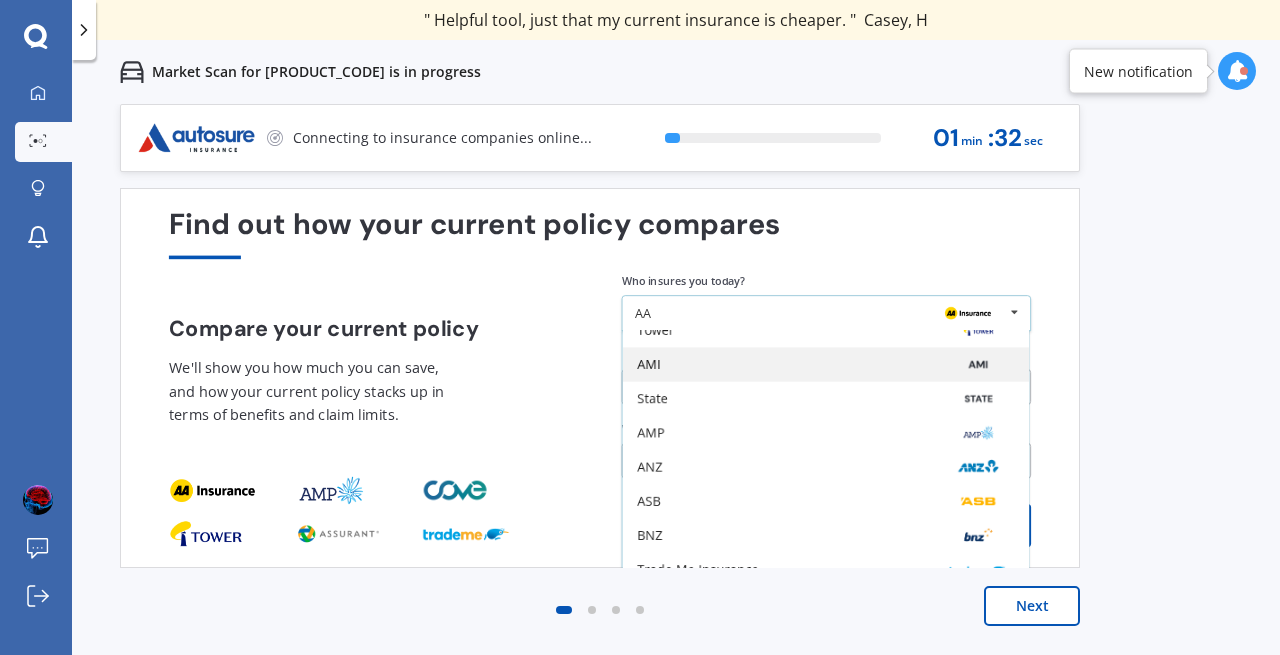 scroll, scrollTop: 0, scrollLeft: 0, axis: both 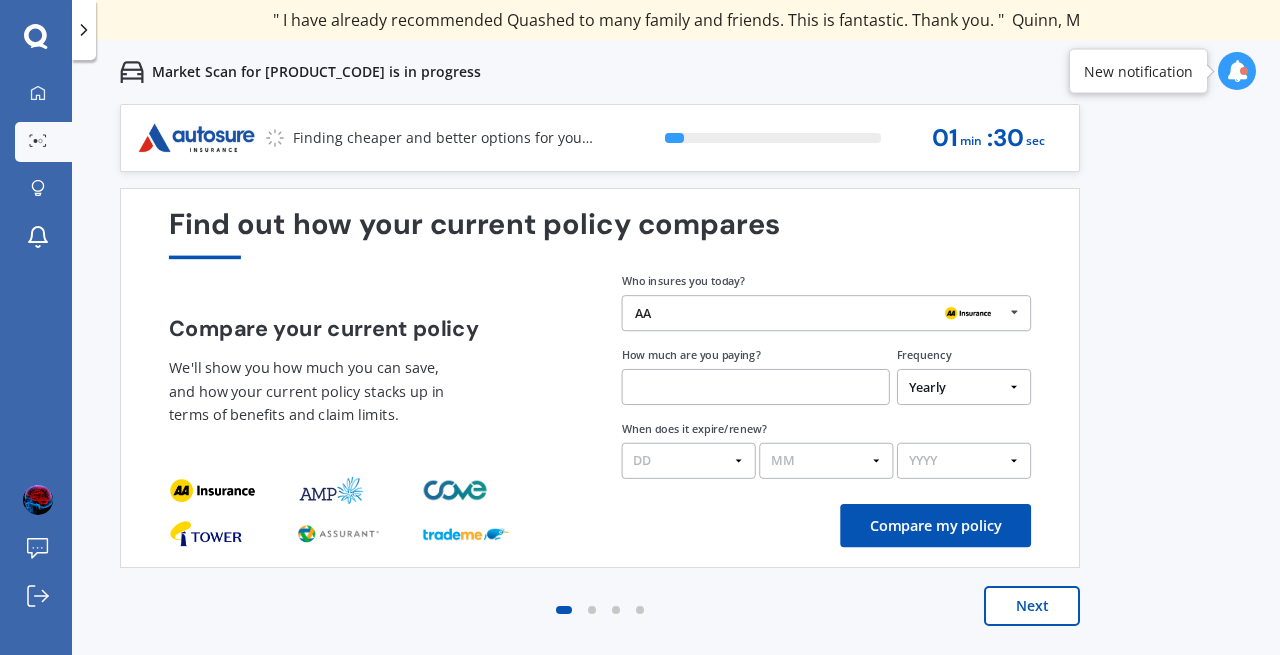 click on "Find out how your current policy compares" at bounding box center [600, 233] 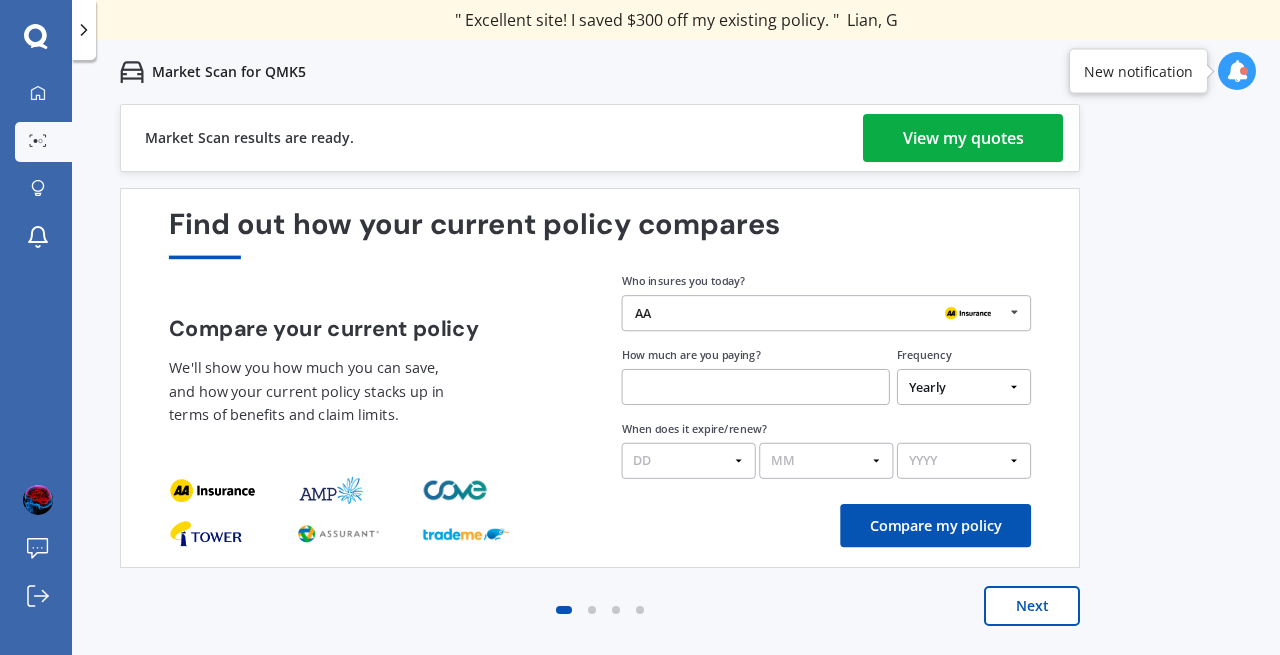 click on "View my quotes" at bounding box center (963, 138) 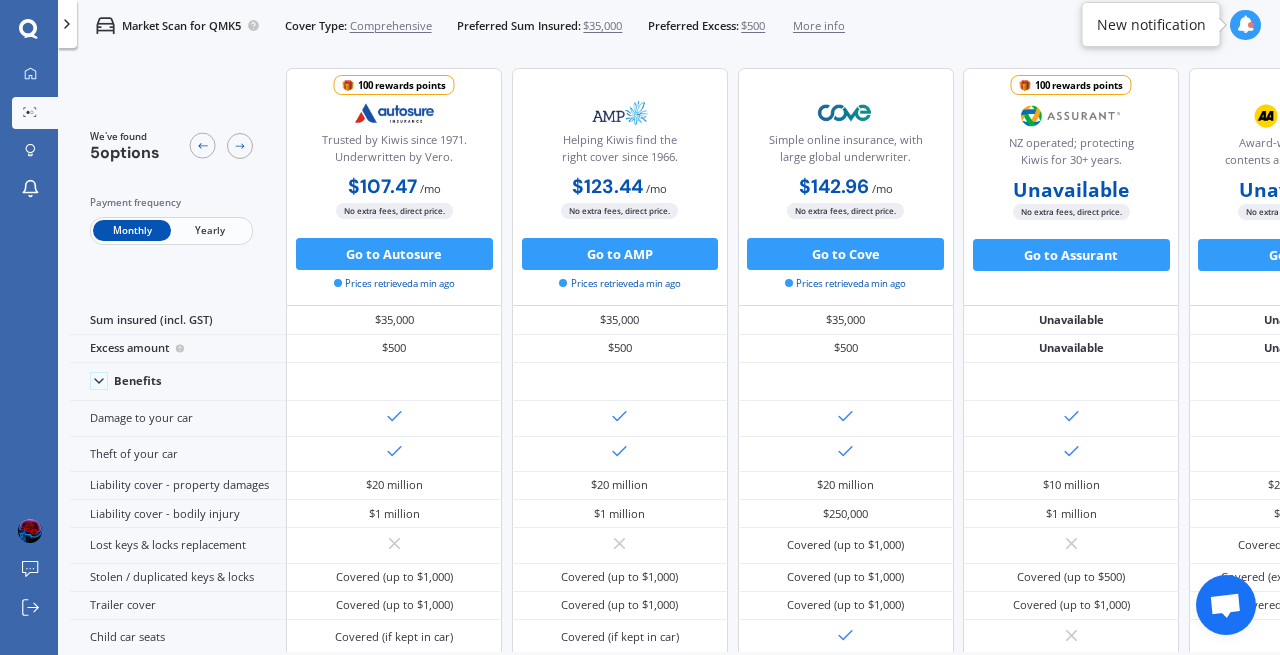 click on "Yearly" at bounding box center (210, 230) 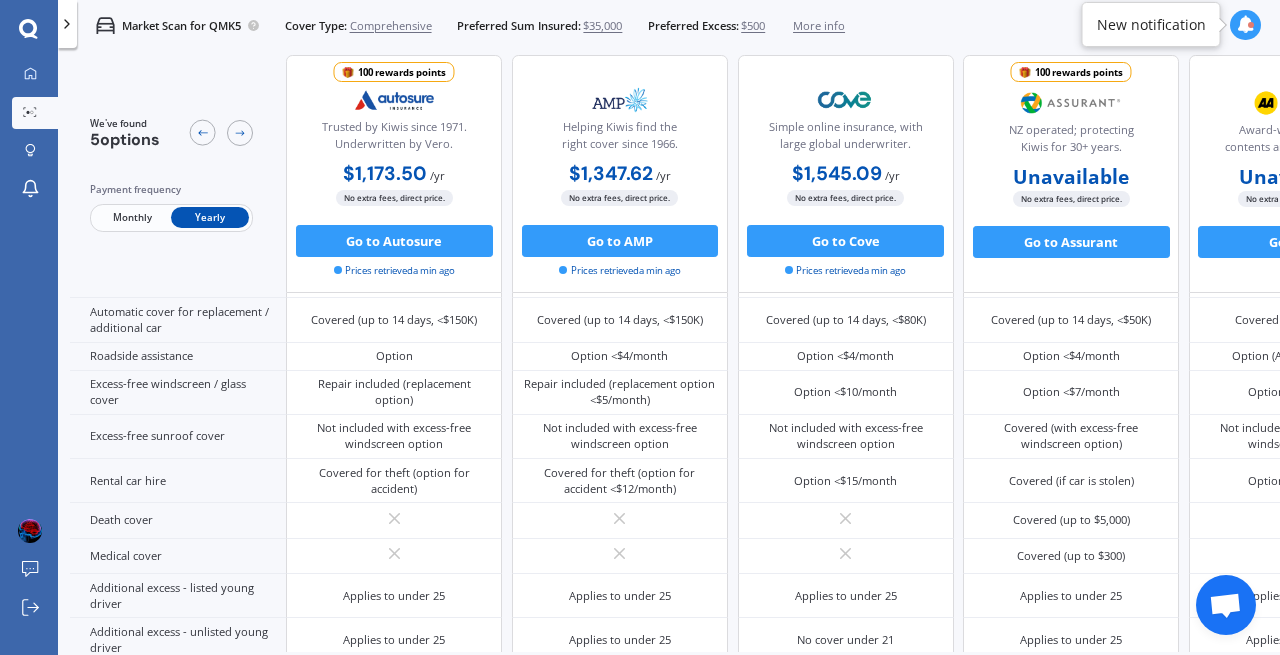 scroll, scrollTop: 0, scrollLeft: 0, axis: both 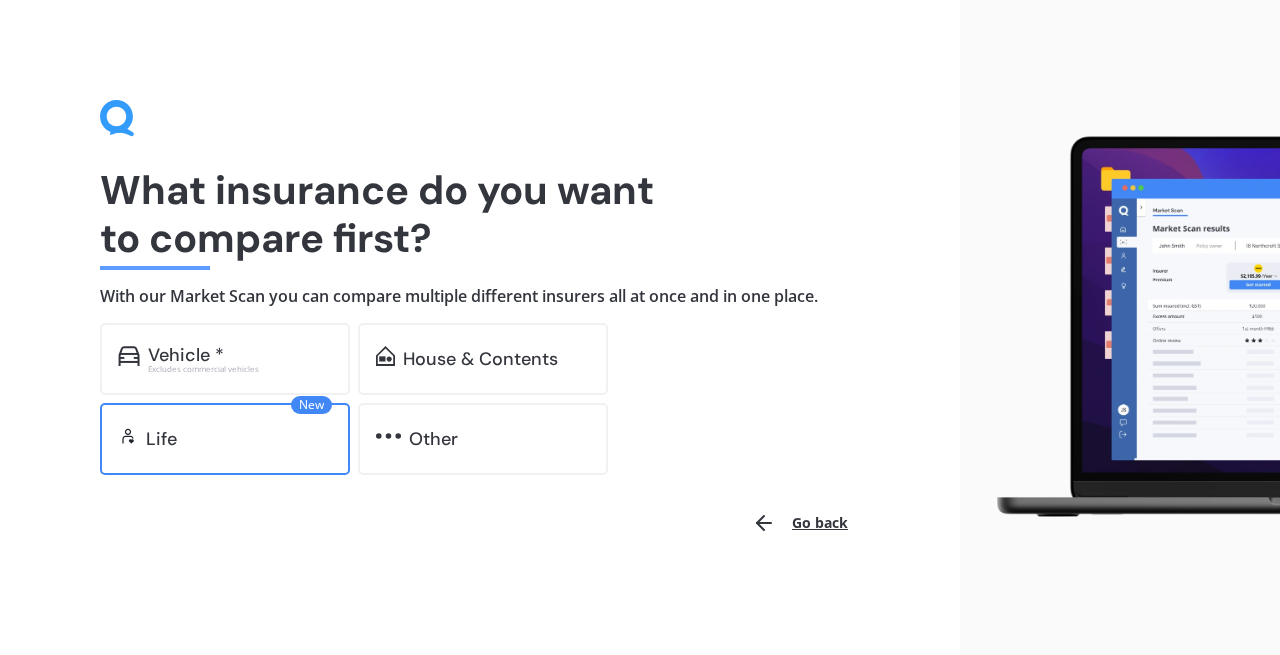 click on "Life" at bounding box center (239, 439) 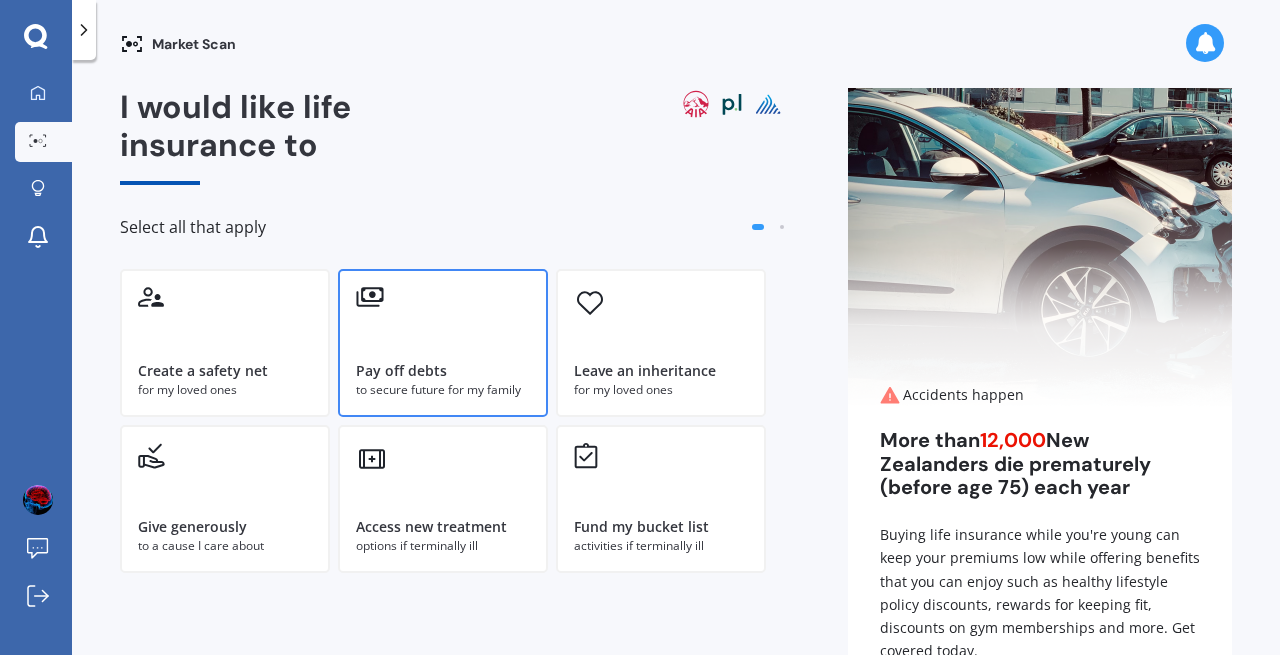click on "Pay off debts  to secure future for my family" at bounding box center [443, 343] 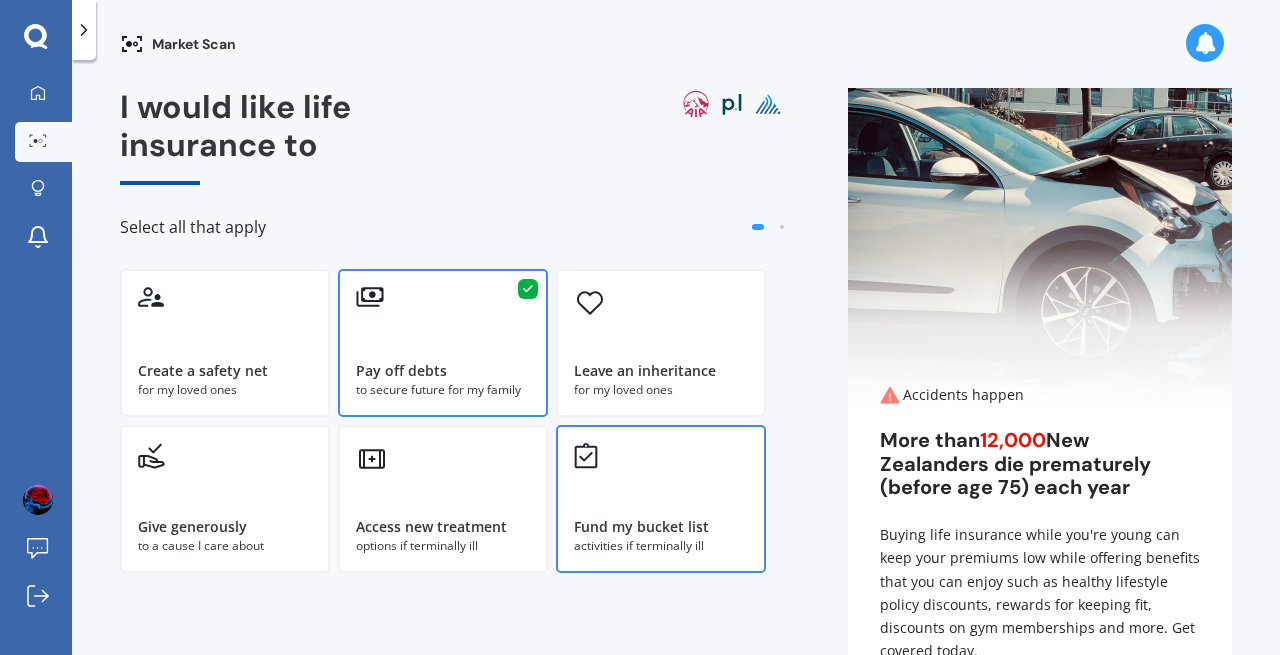 scroll, scrollTop: 129, scrollLeft: 0, axis: vertical 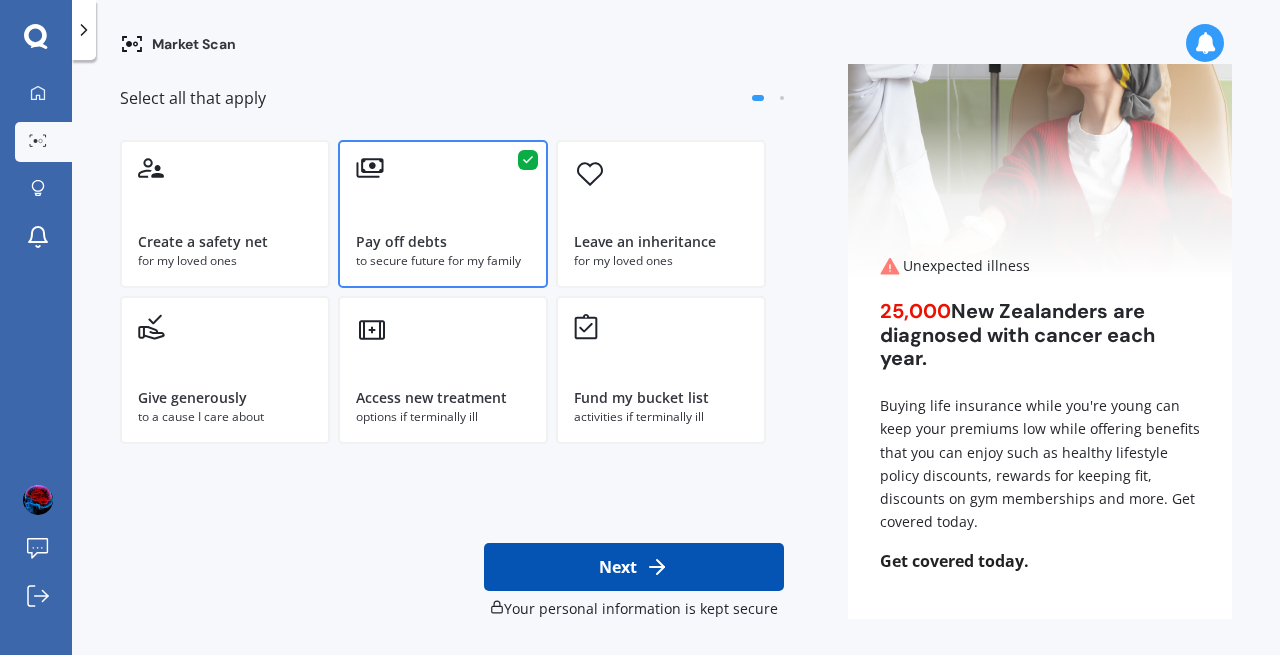 click on "Next" at bounding box center [634, 567] 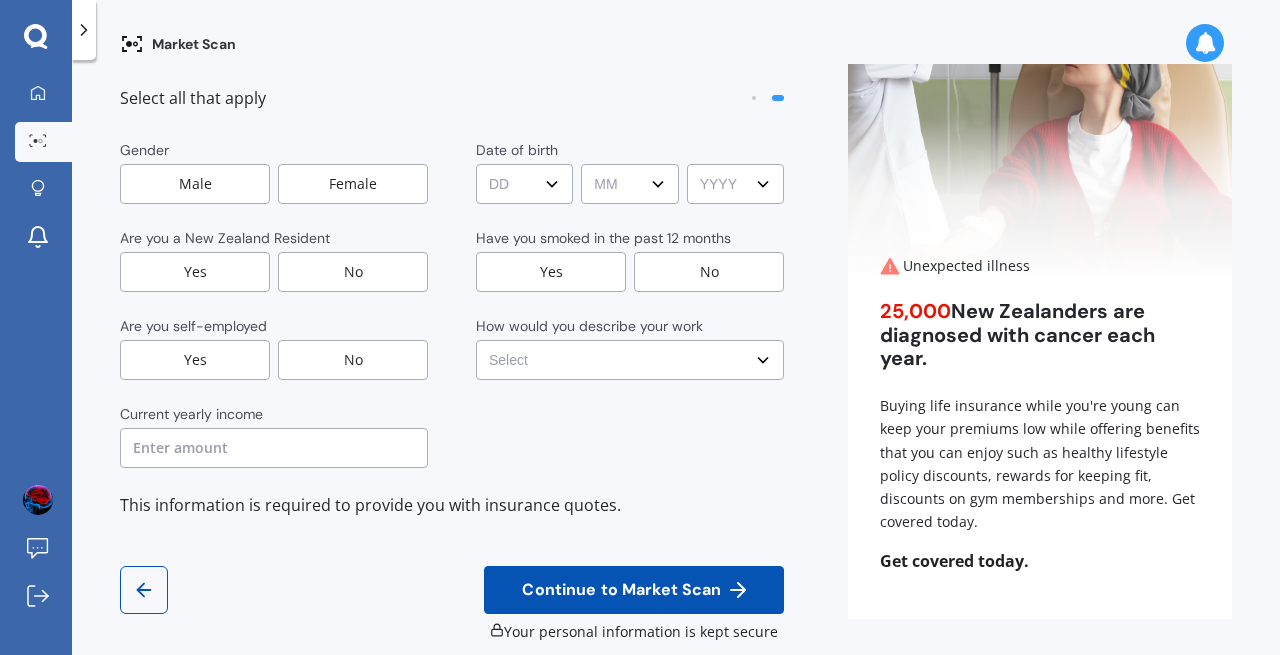 scroll, scrollTop: 0, scrollLeft: 0, axis: both 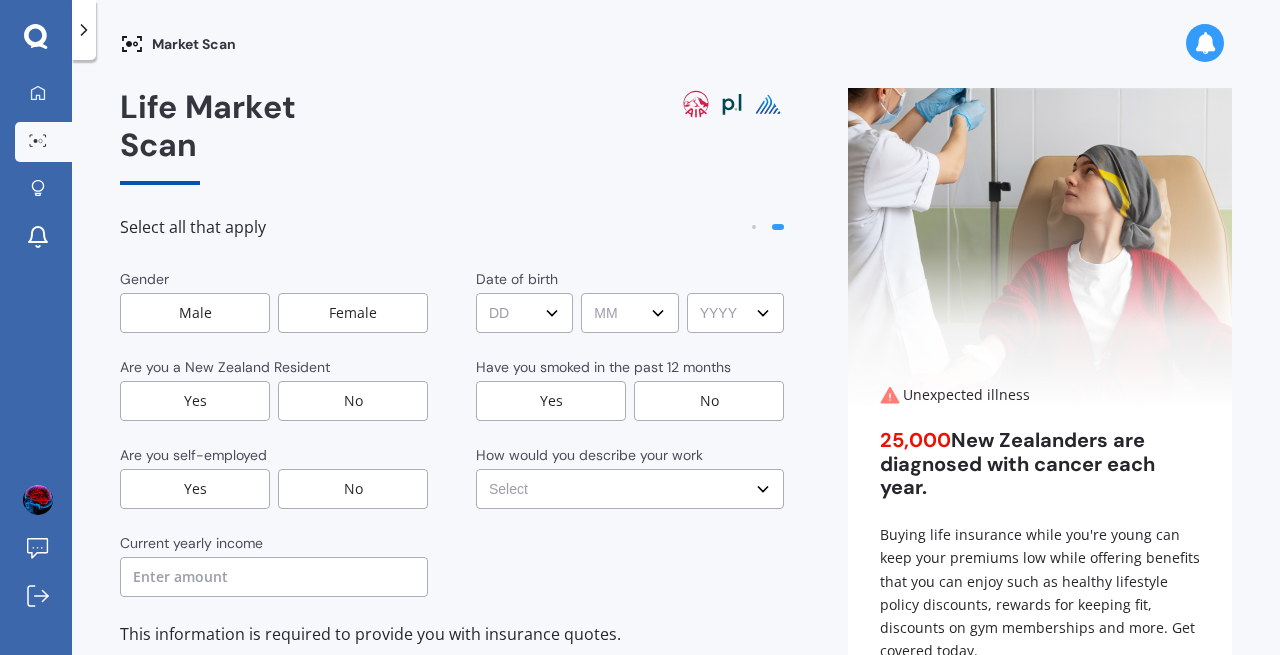 drag, startPoint x: 206, startPoint y: 281, endPoint x: 188, endPoint y: 263, distance: 25.455845 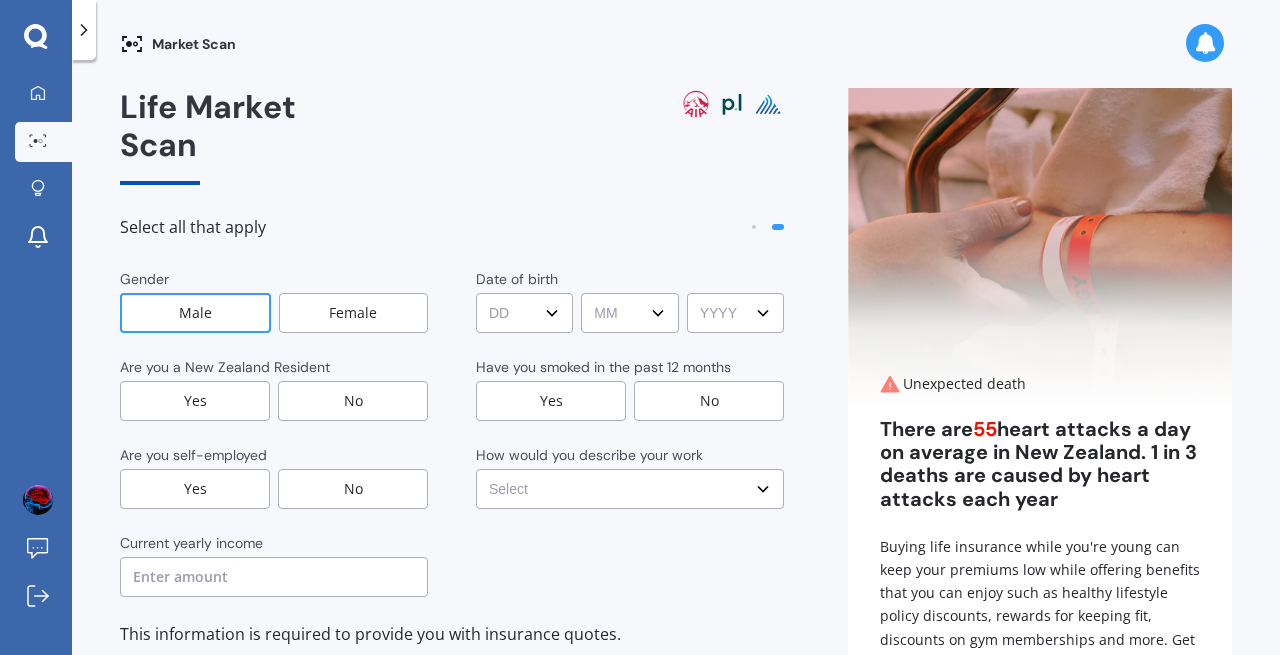 click on "Yes" at bounding box center [195, 401] 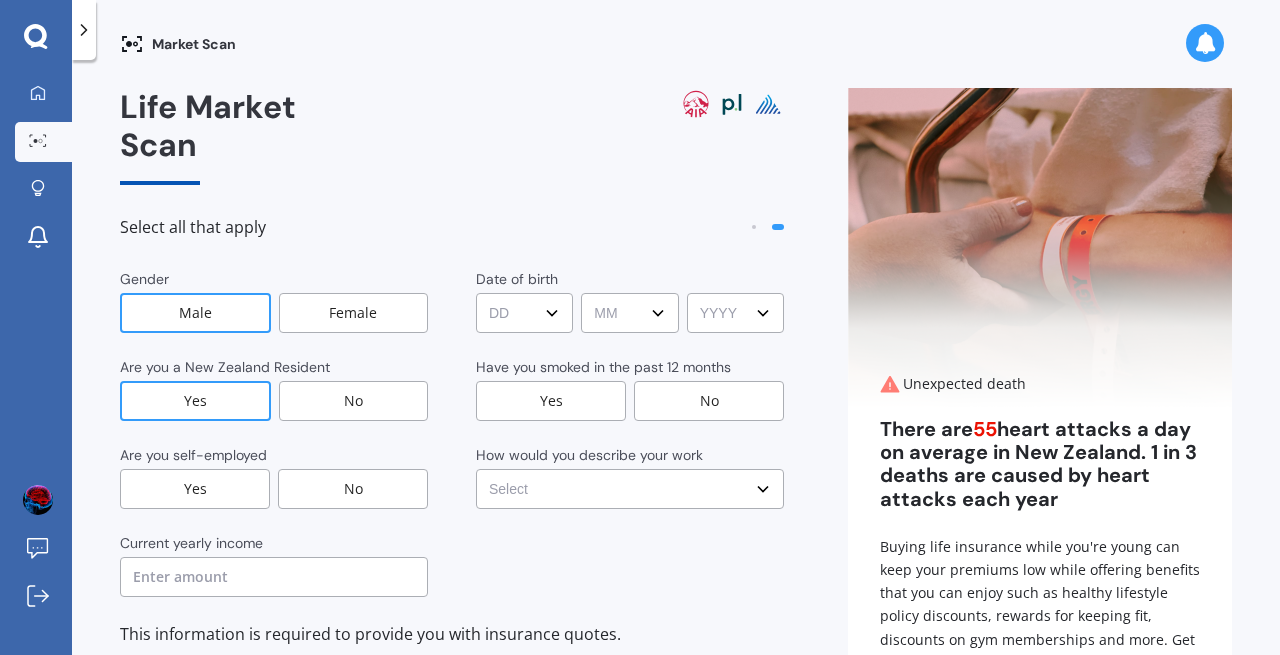 click on "DD DD 01 02 03 04 05 06 07 08 09 10 11 12 13 14 15 16 17 18 19 20 21 22 23 24 25 26 27 28 29 30 31" at bounding box center (524, 313) 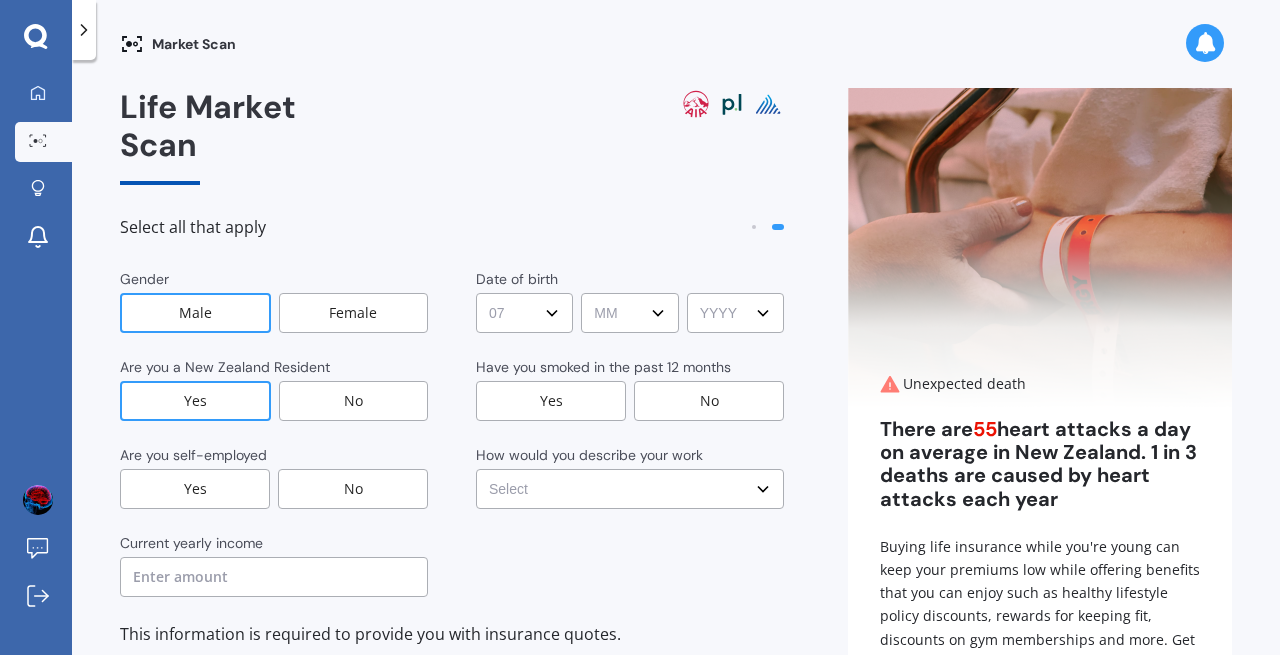 click on "DD DD 01 02 03 04 05 06 07 08 09 10 11 12 13 14 15 16 17 18 19 20 21 22 23 24 25 26 27 28 29 30 31" at bounding box center [524, 313] 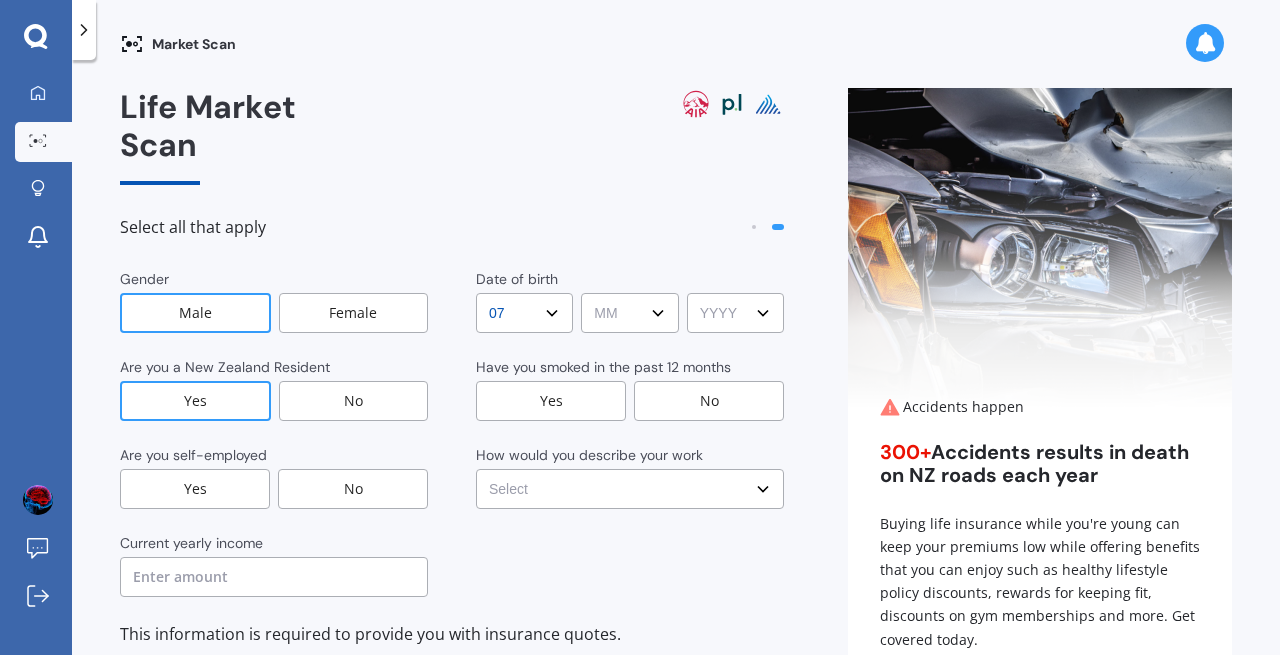 click on "MM MM 01 02 03 04 05 06 07 08 09 10 11 12" at bounding box center [629, 313] 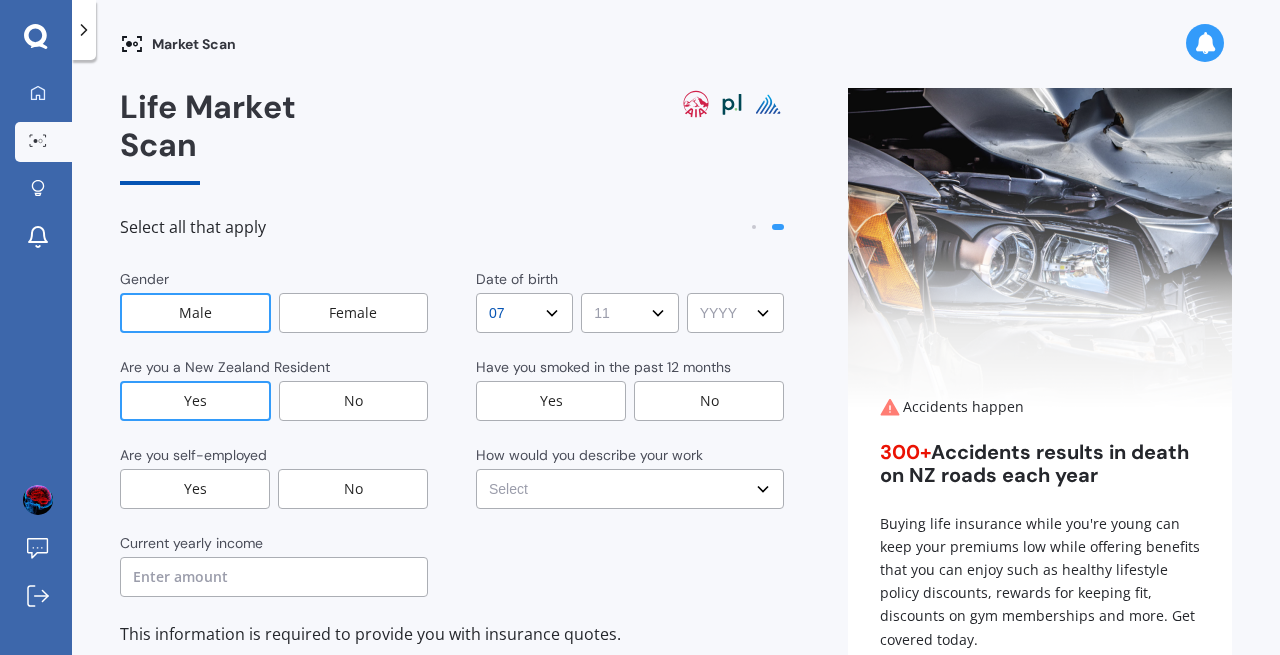 click on "MM MM 01 02 03 04 05 06 07 08 09 10 11 12" at bounding box center (629, 313) 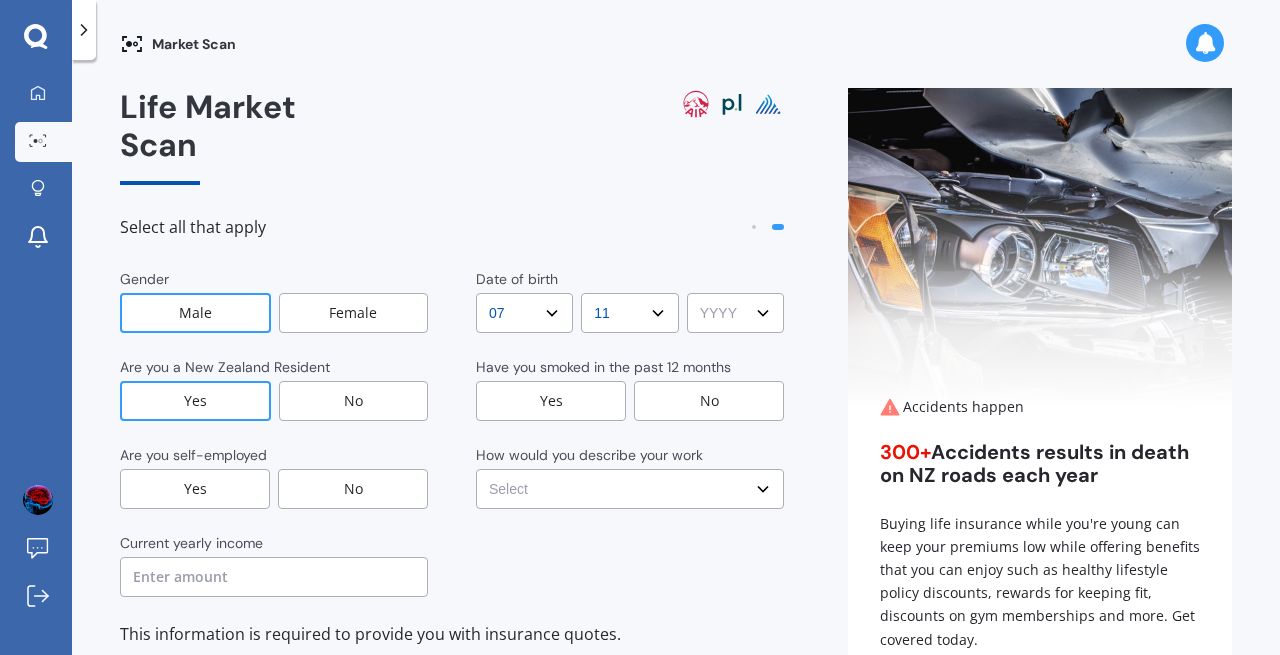 click on "YYYY YYYY 2009 2008 2007 2006 2005 2004 2003 2002 2001 2000 1999 1998 1997 1996 1995 1994 1993 1992 1991 1990 1989 1988 1987 1986 1985 1984 1983 1982 1981 1980 1979 1978 1977 1976 1975 1974 1973 1972 1971 1970 1969 1968 1967 1966 1965 1964 1963 1962 1961 1960 1959 1958 1957 1956 1955 1954 1953 1952 1951 1950 1949 1948 1947 1946 1945 1944 1943 1942 1941 1940 1939 1938 1937 1936 1935 1934 1933 1932 1931 1930 1929 1928 1927 1926 1925 1924 1923 1922 1921 1920 1919 1918 1917 1916 1915 1914 1913 1912 1911 1910" at bounding box center (735, 313) 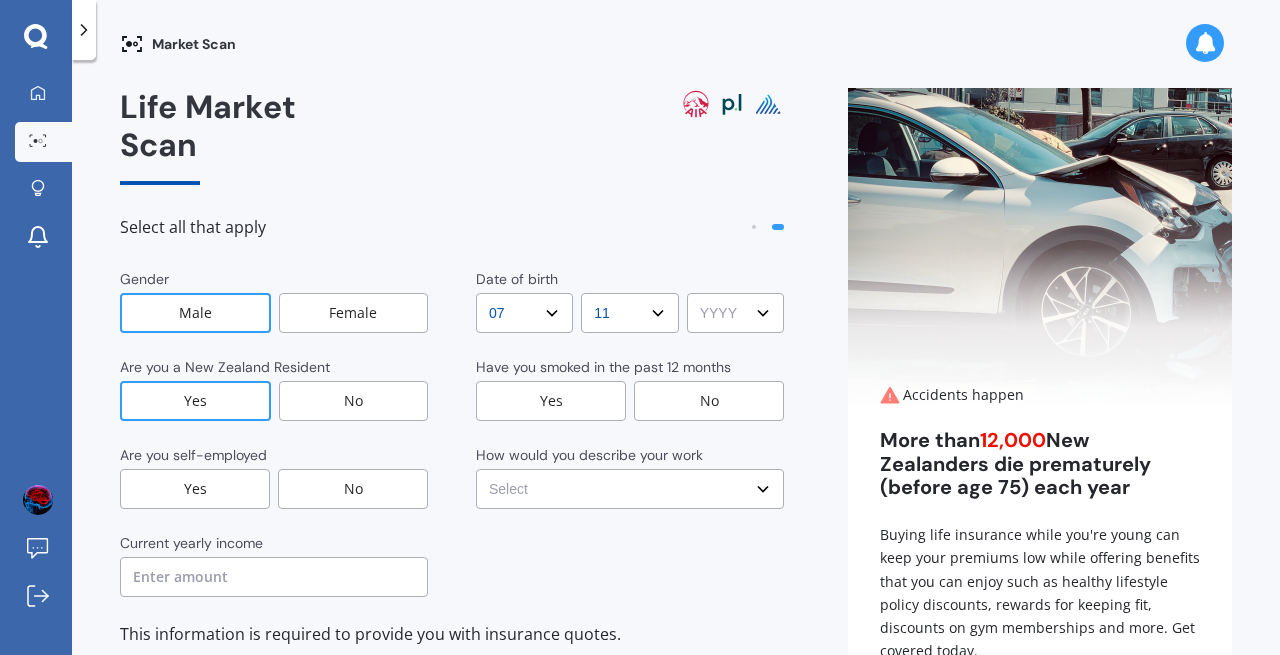 select on "1966" 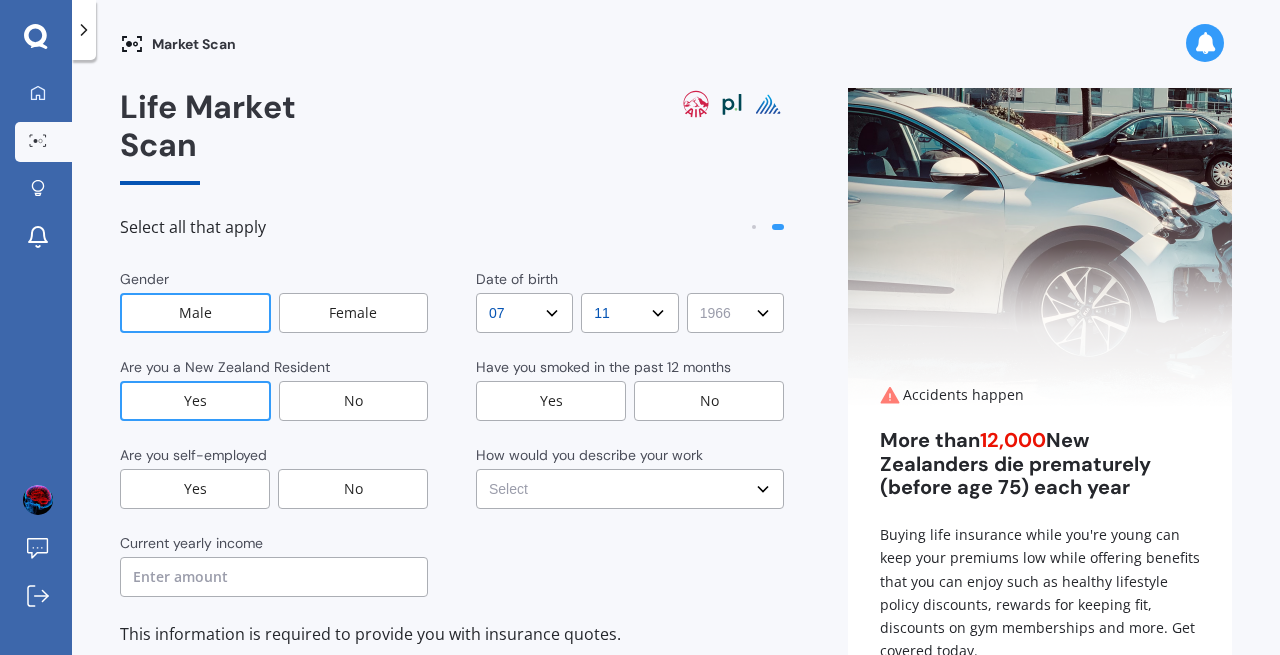 click on "YYYY YYYY 2009 2008 2007 2006 2005 2004 2003 2002 2001 2000 1999 1998 1997 1996 1995 1994 1993 1992 1991 1990 1989 1988 1987 1986 1985 1984 1983 1982 1981 1980 1979 1978 1977 1976 1975 1974 1973 1972 1971 1970 1969 1968 1967 1966 1965 1964 1963 1962 1961 1960 1959 1958 1957 1956 1955 1954 1953 1952 1951 1950 1949 1948 1947 1946 1945 1944 1943 1942 1941 1940 1939 1938 1937 1936 1935 1934 1933 1932 1931 1930 1929 1928 1927 1926 1925 1924 1923 1922 1921 1920 1919 1918 1917 1916 1915 1914 1913 1912 1911 1910" at bounding box center (735, 313) 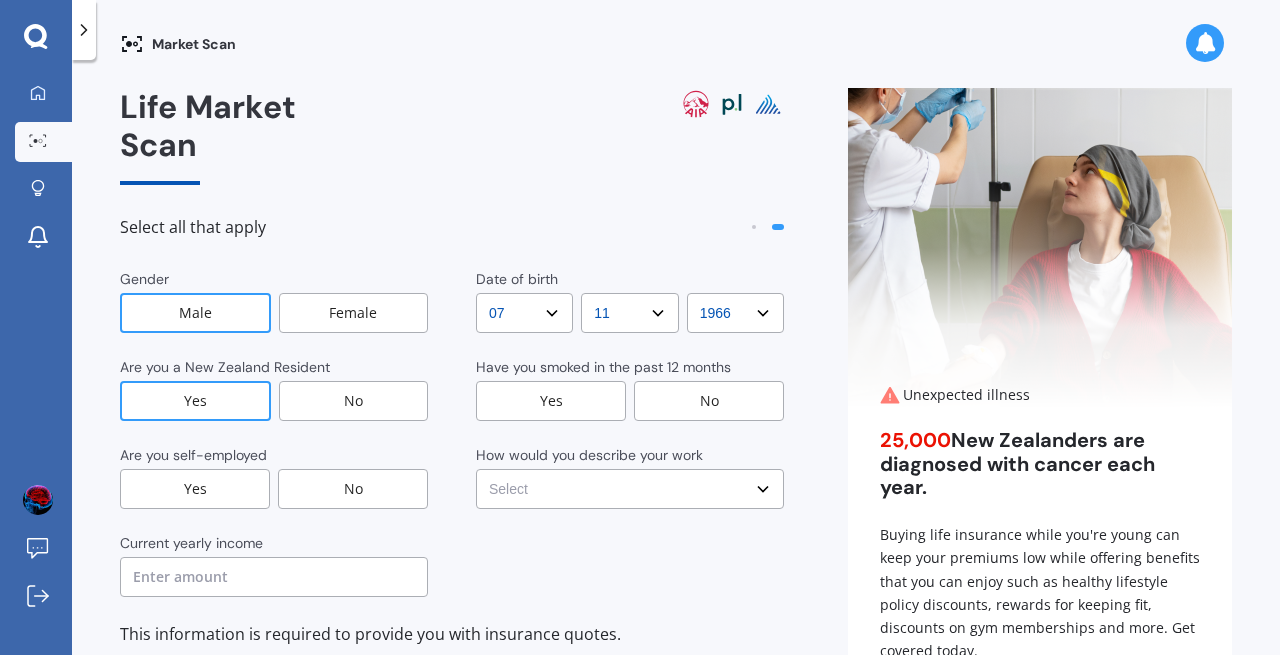 click on "No" at bounding box center (709, 401) 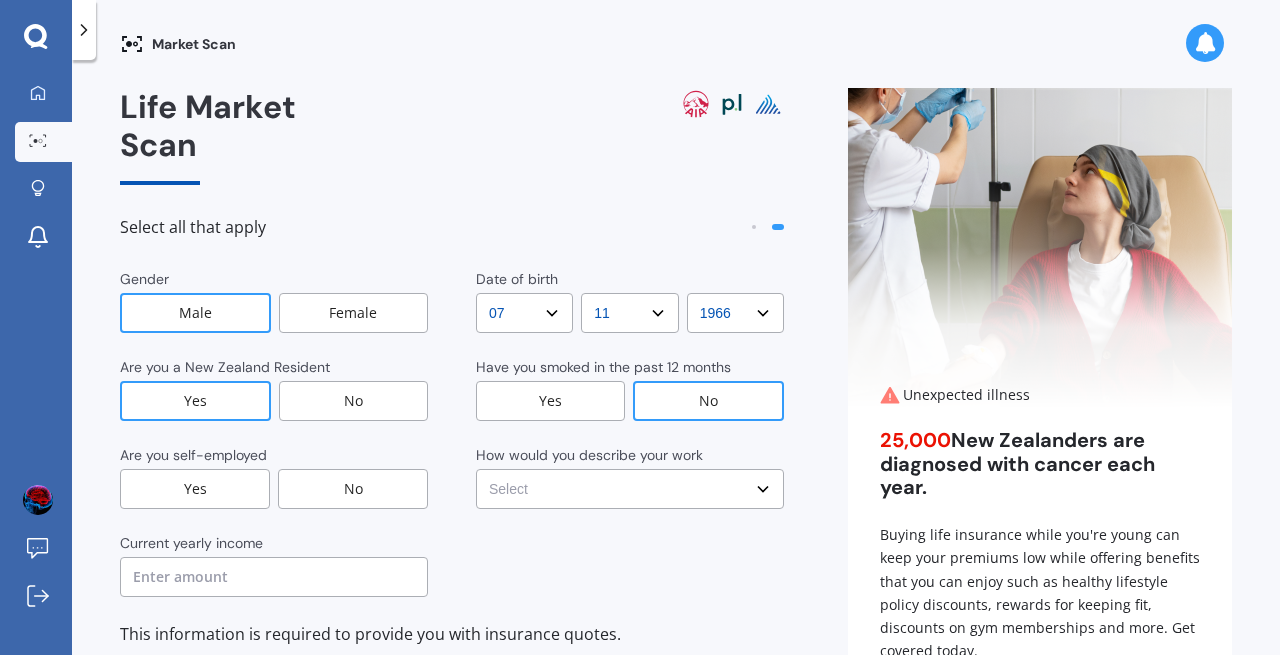 click on "No" at bounding box center (353, 489) 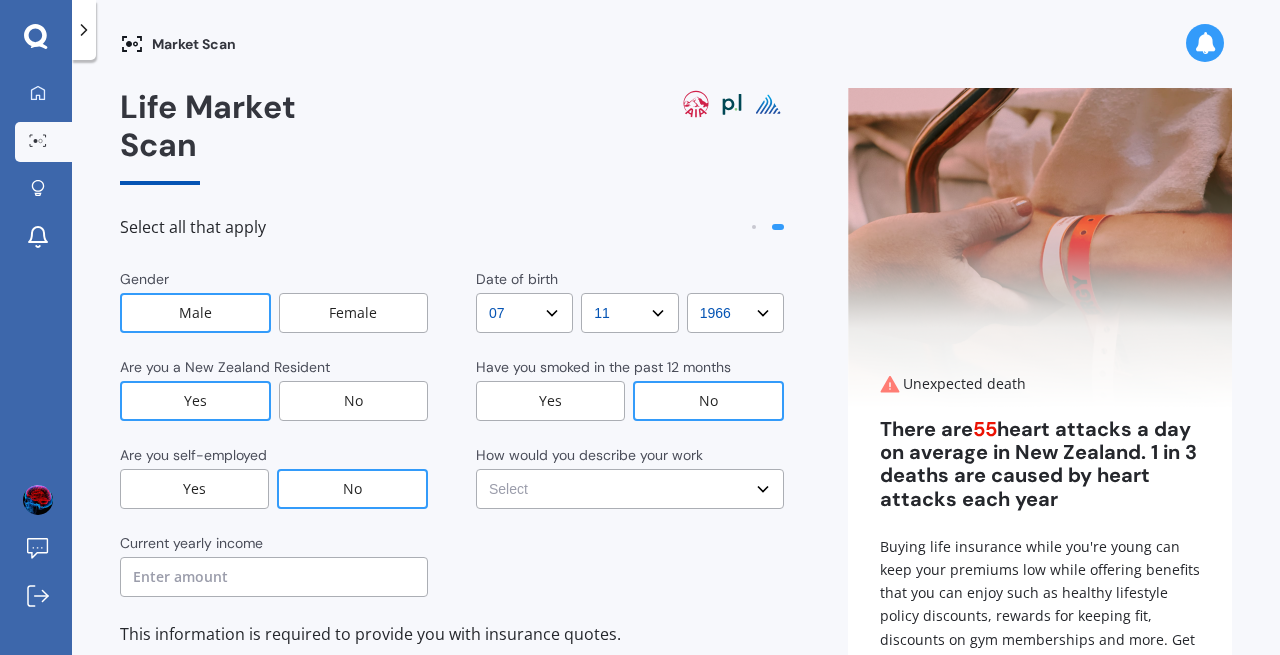 click on "Select No manual work e.g. lawyer, consultant, engineer Light manual work e.g. plumber, nurse, hairdresser Heavy or repetitive manual work e.g. painter, taxi/Uber, courier Working less than 20 hours a week or unemployed" at bounding box center (630, 489) 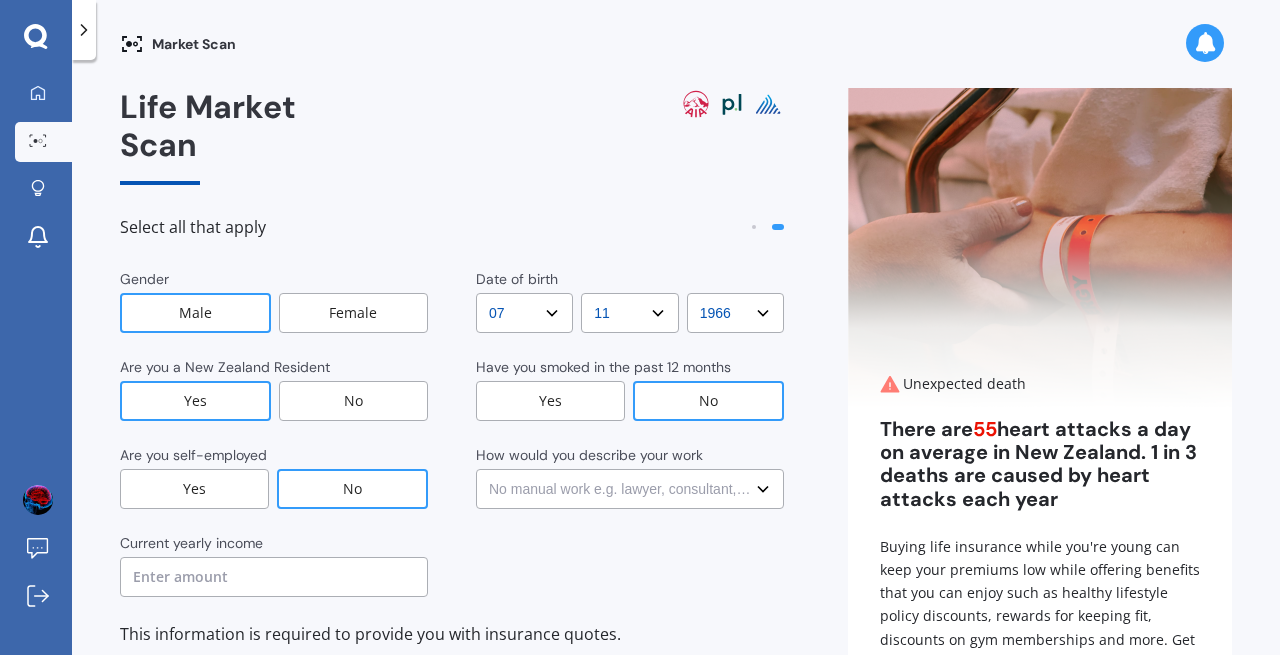 click on "Select No manual work e.g. lawyer, consultant, engineer Light manual work e.g. plumber, nurse, hairdresser Heavy or repetitive manual work e.g. painter, taxi/Uber, courier Working less than 20 hours a week or unemployed" at bounding box center [630, 489] 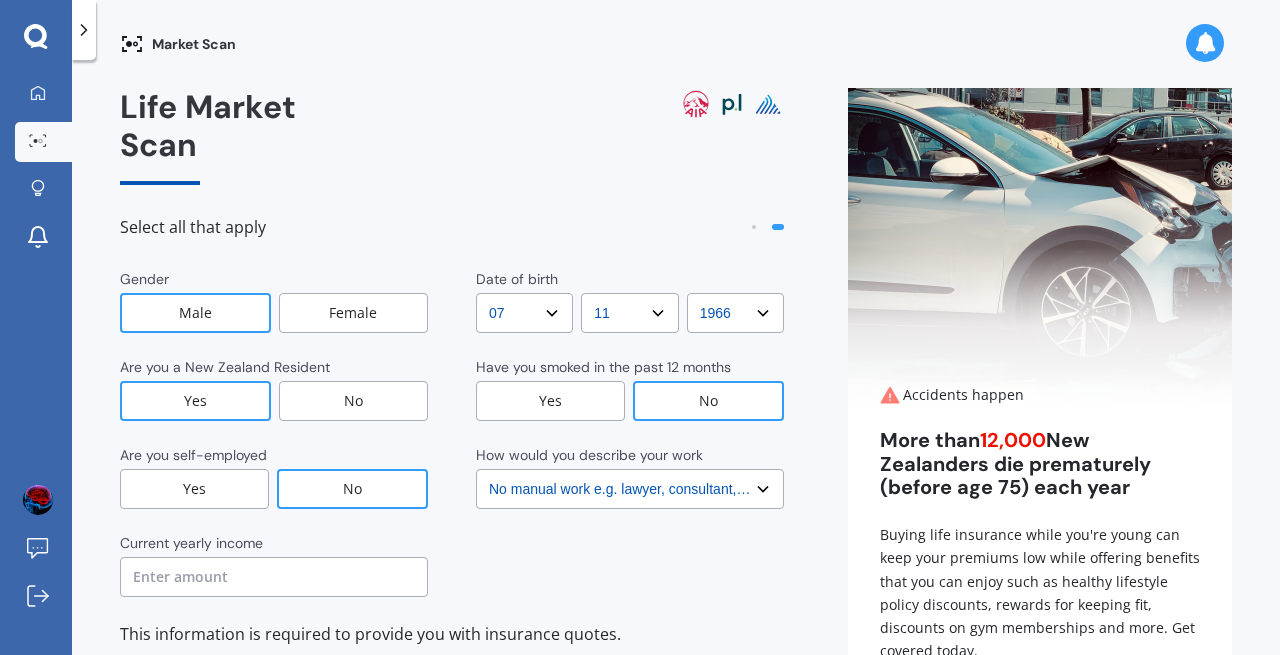 drag, startPoint x: 252, startPoint y: 520, endPoint x: 232, endPoint y: 533, distance: 23.853722 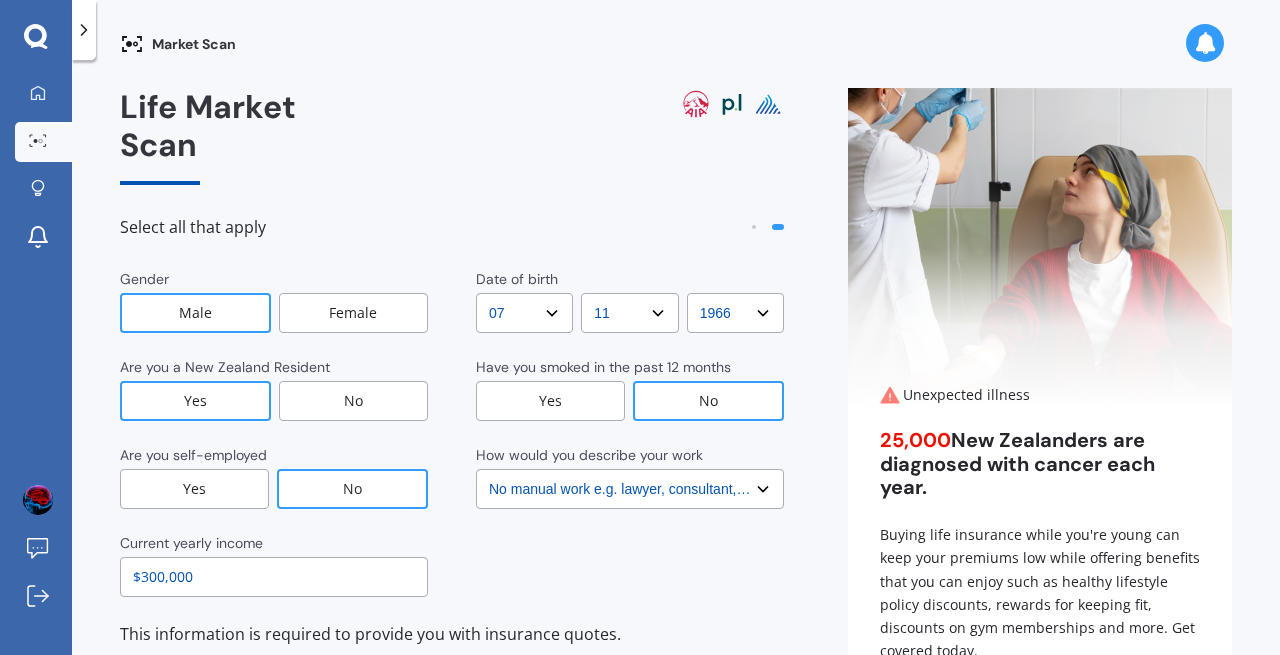 type on "$300,000" 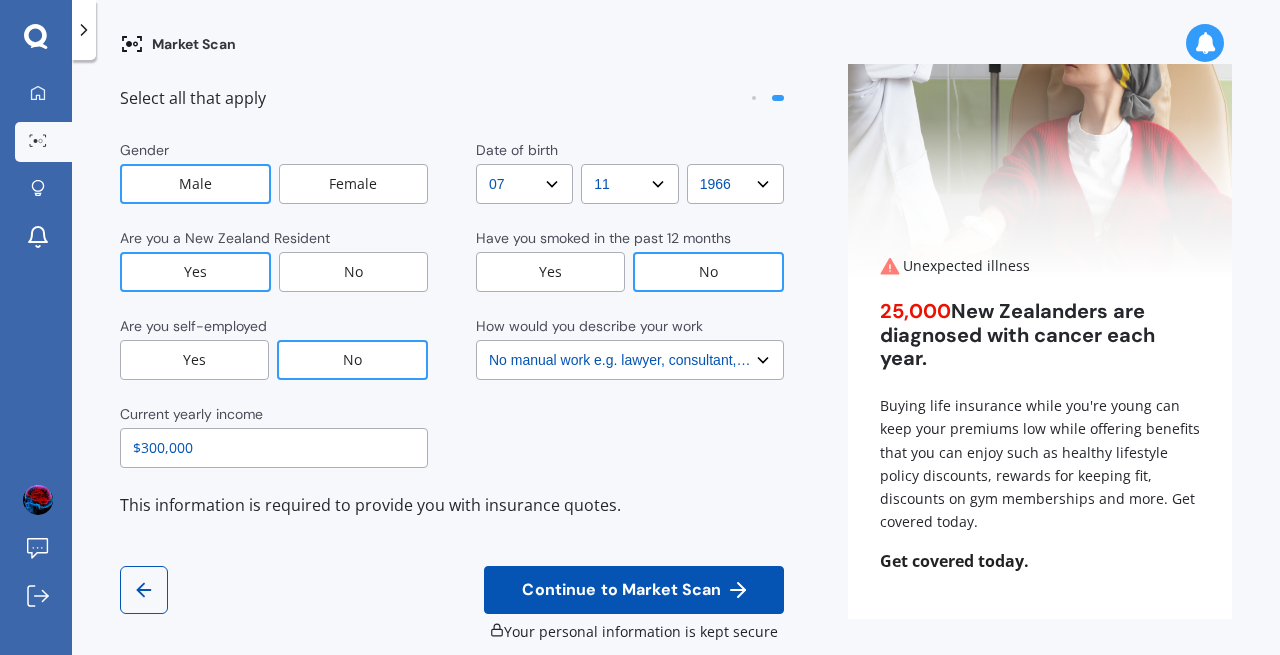 click on "Continue to Market Scan" at bounding box center (621, 590) 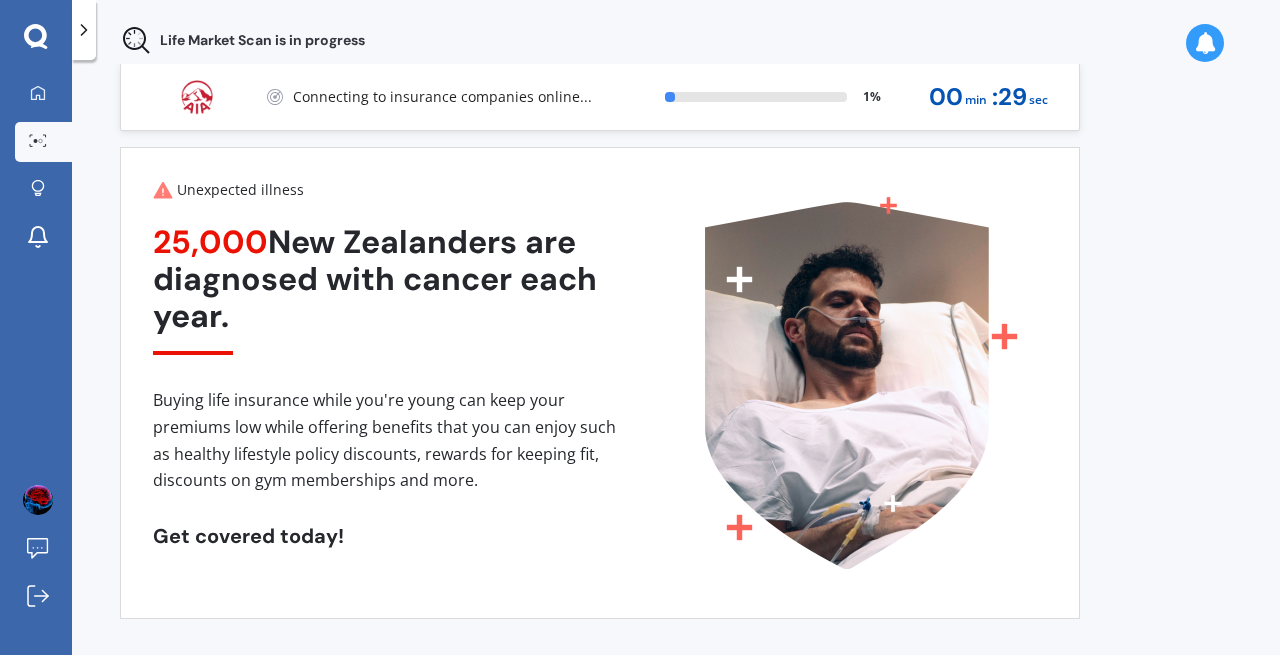 scroll, scrollTop: 25, scrollLeft: 0, axis: vertical 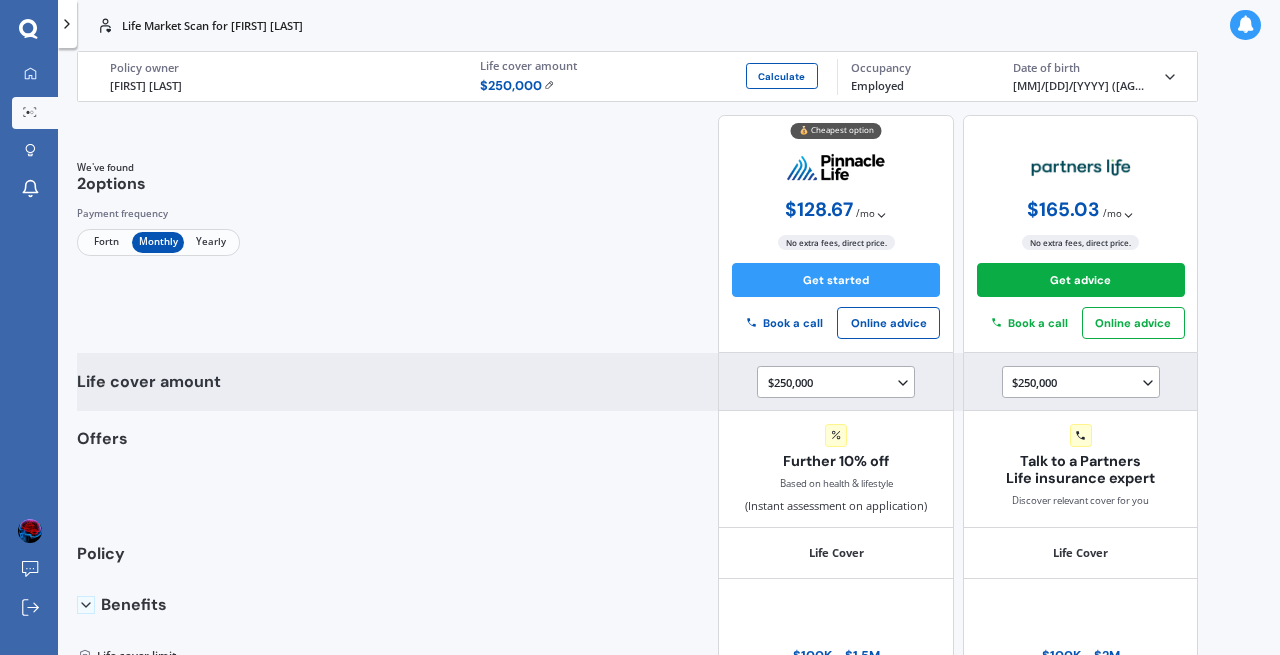 click 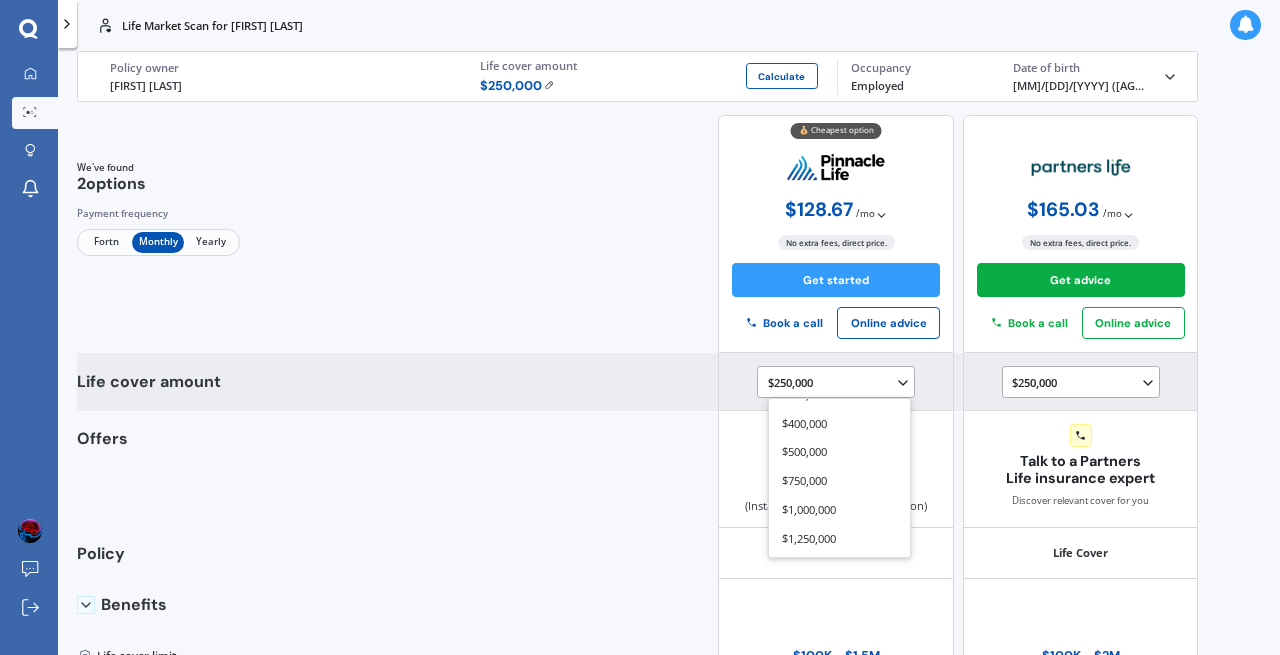 scroll, scrollTop: 233, scrollLeft: 0, axis: vertical 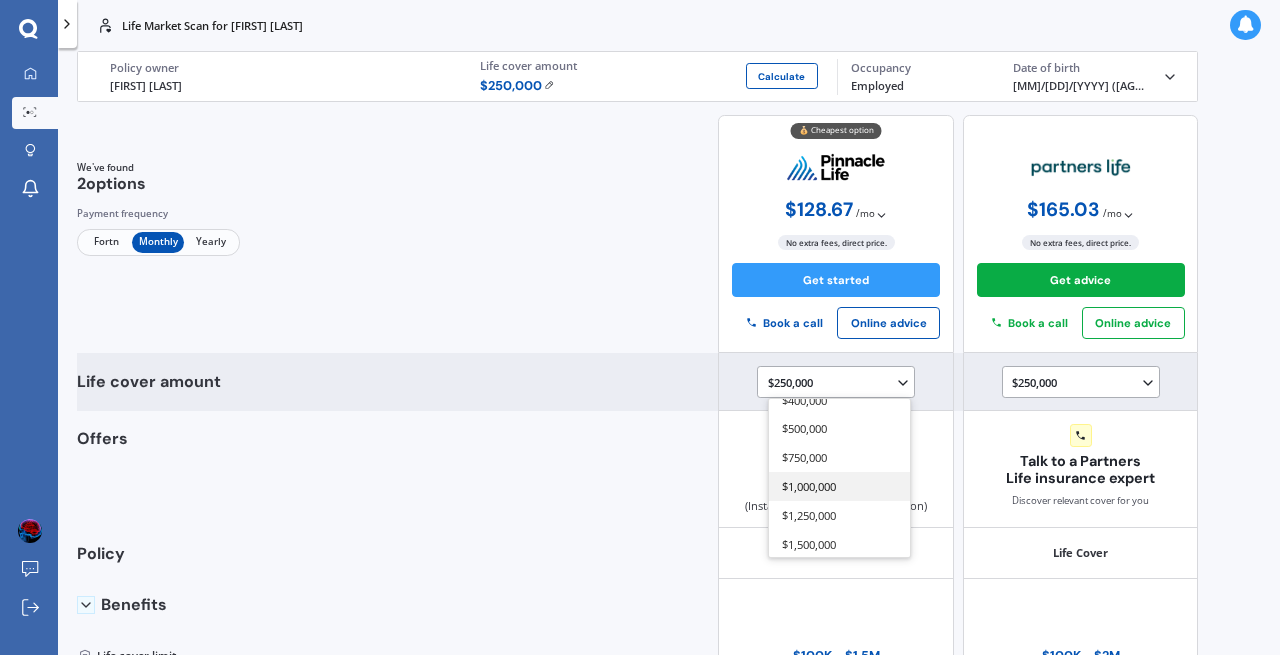 click on "$1,000,000" at bounding box center [808, 486] 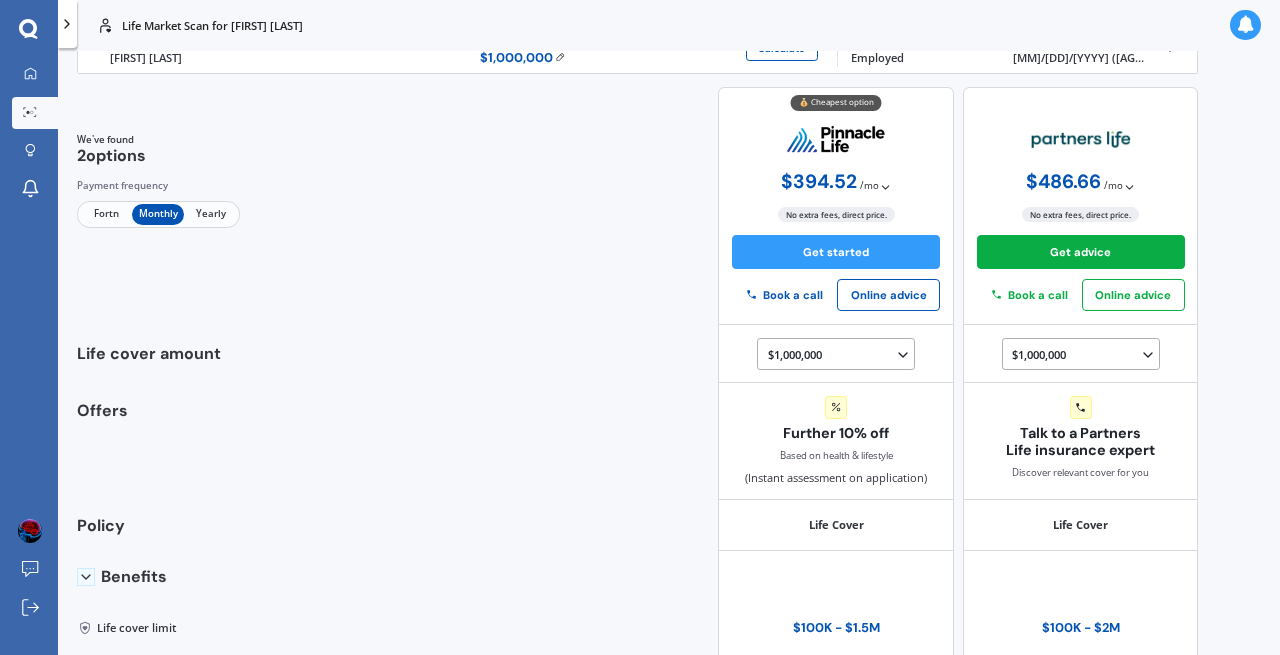 scroll, scrollTop: 0, scrollLeft: 0, axis: both 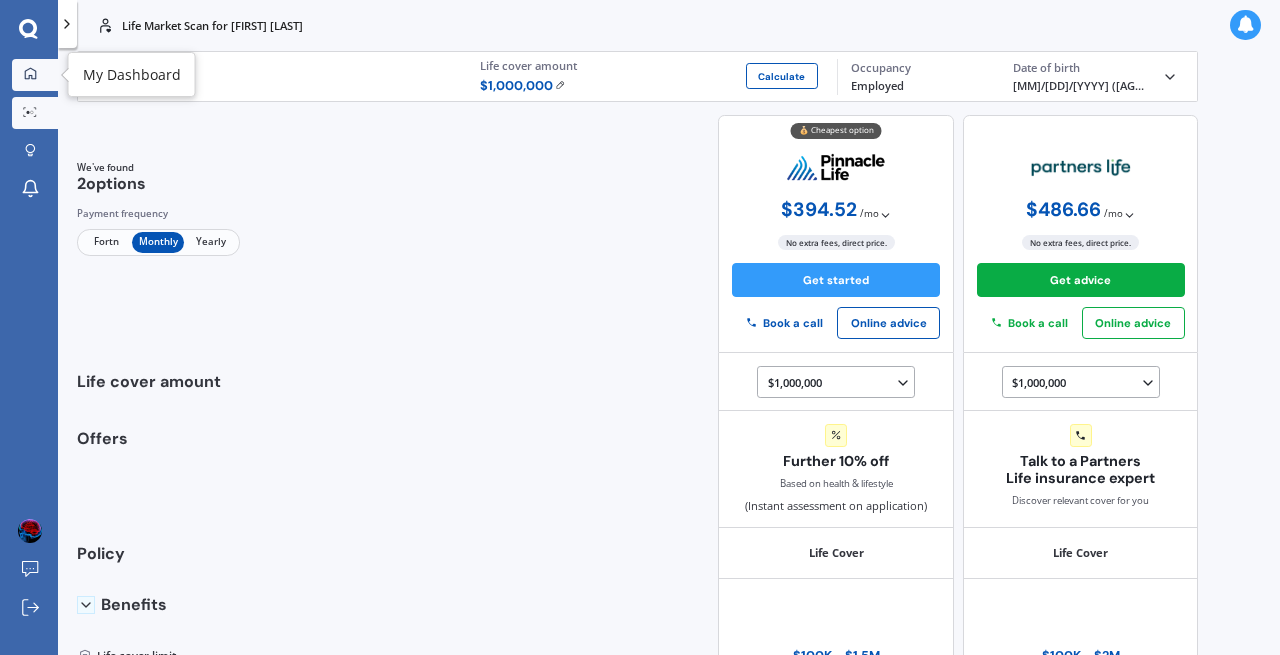 click on "My Dashboard" at bounding box center (35, 75) 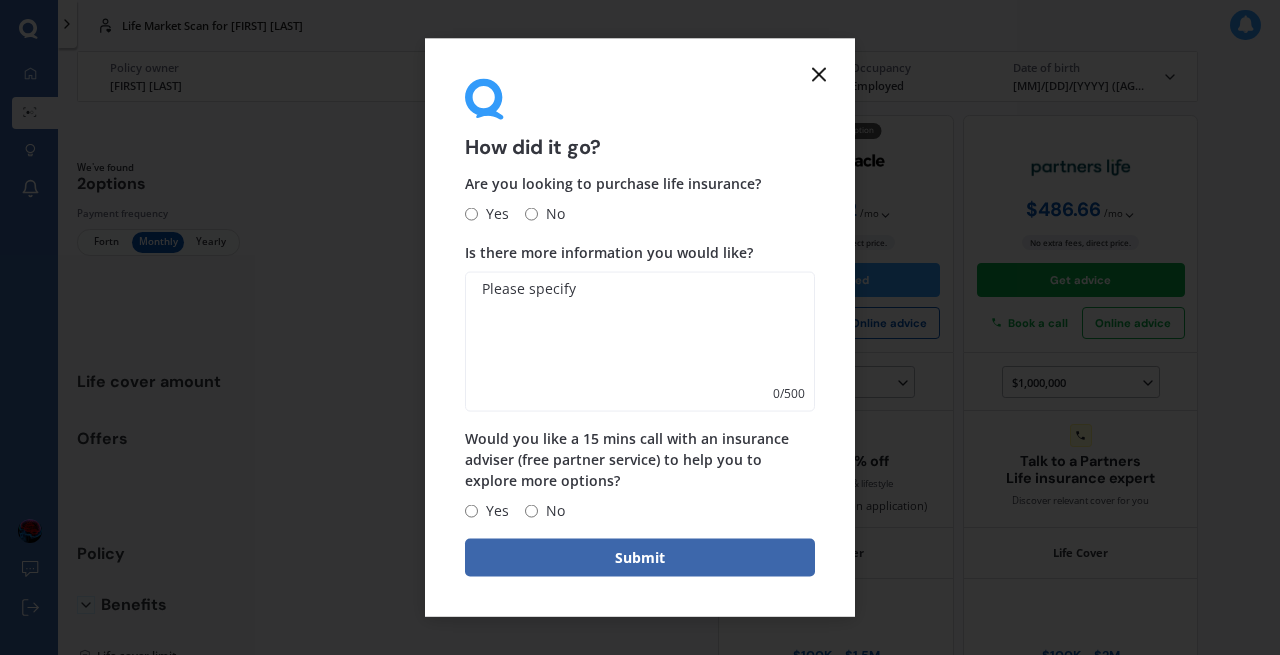 click on "No" at bounding box center (531, 213) 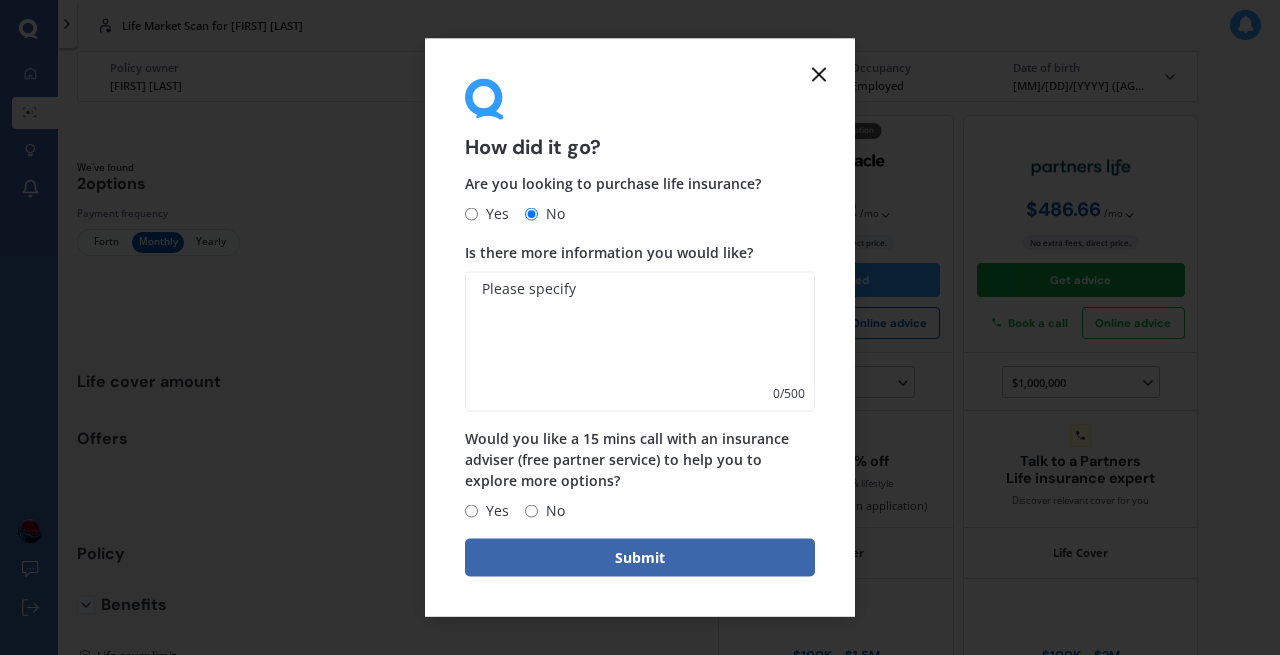 click 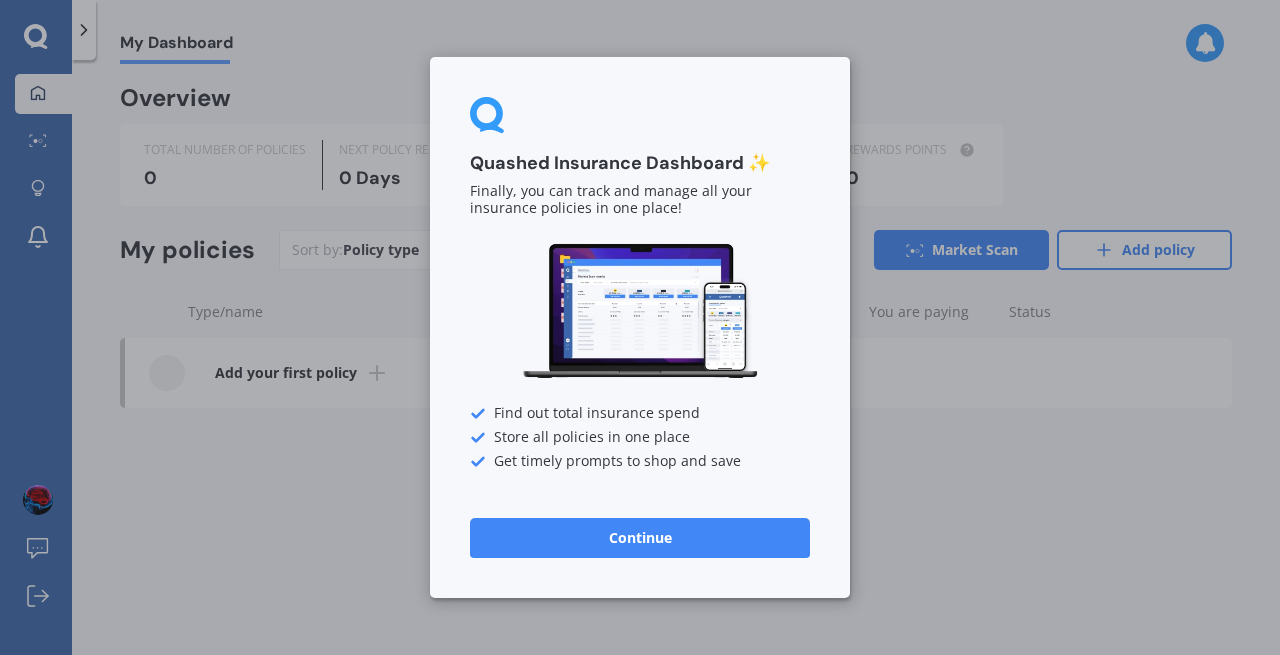 click on "Quashed Insurance Dashboard ✨ Finally, you can track and manage all your insurance policies in one place!  Find out total insurance spend  Store all policies in one place  Get timely prompts to shop and save Continue" at bounding box center [640, 327] 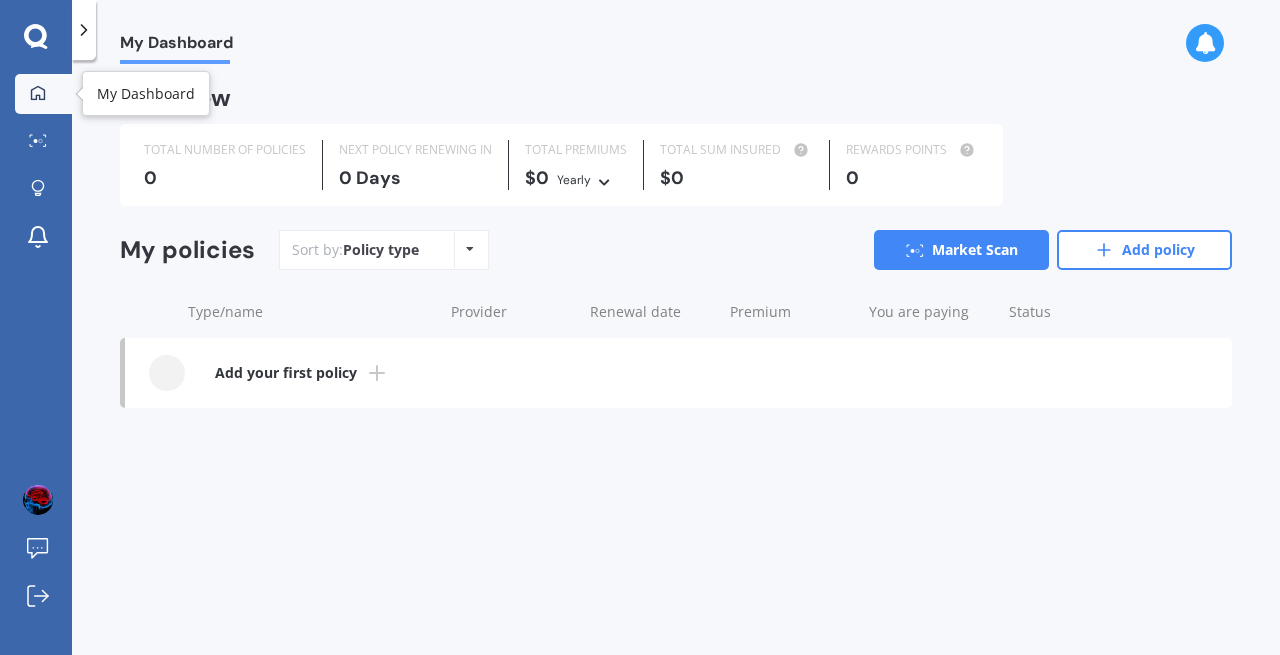 click 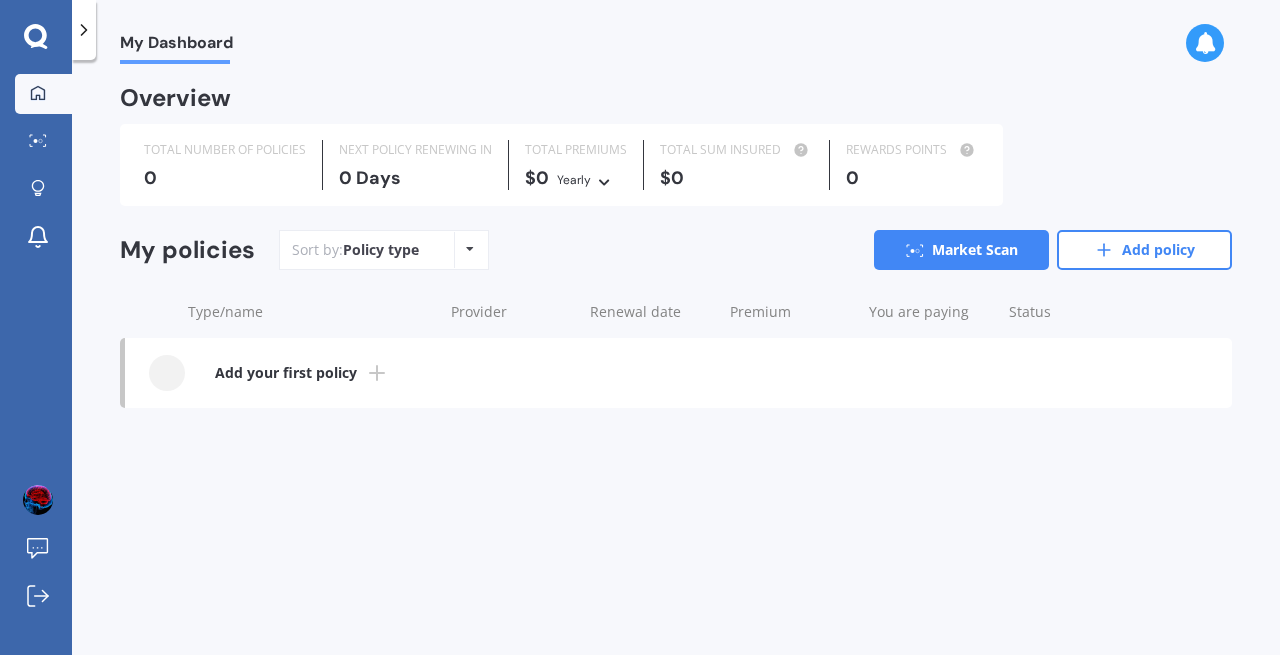 click 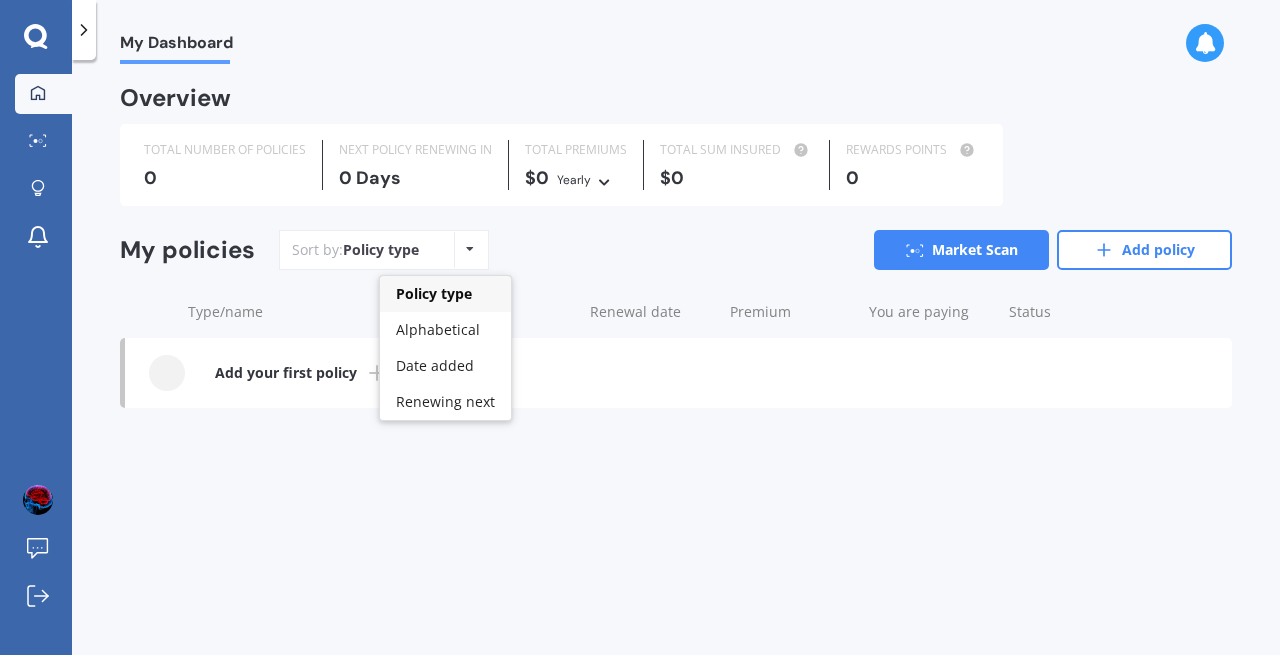 click on "My Dashboard Overview TOTAL NUMBER OF POLICIES 0 NEXT POLICY RENEWING IN 0 Days TOTAL PREMIUMS $0 Yearly Yearly Six-Monthly Quarterly Monthly Fortnightly Weekly TOTAL SUM INSURED $0 REWARDS POINTS 0 My policies Sort by:  Policy type Policy type Alphabetical Date added Renewing next Market Scan Add policy Type/name Provider Renewal date Premium You are paying Status Add your first policy" at bounding box center (676, 361) 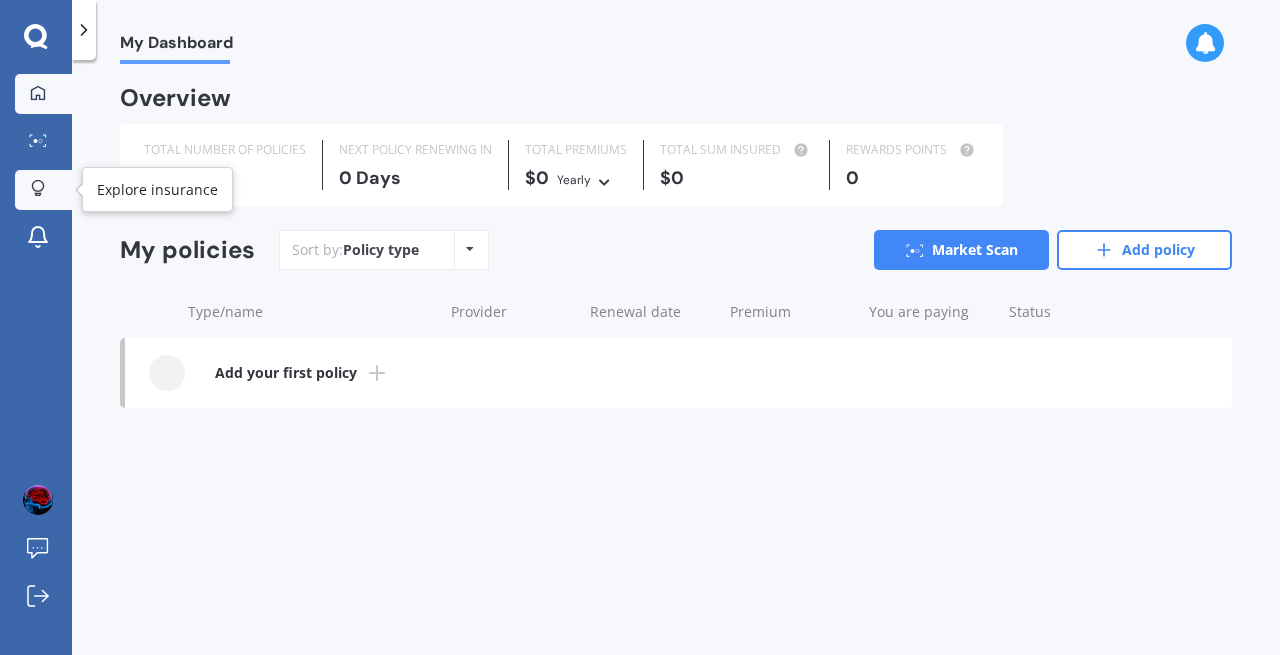 click 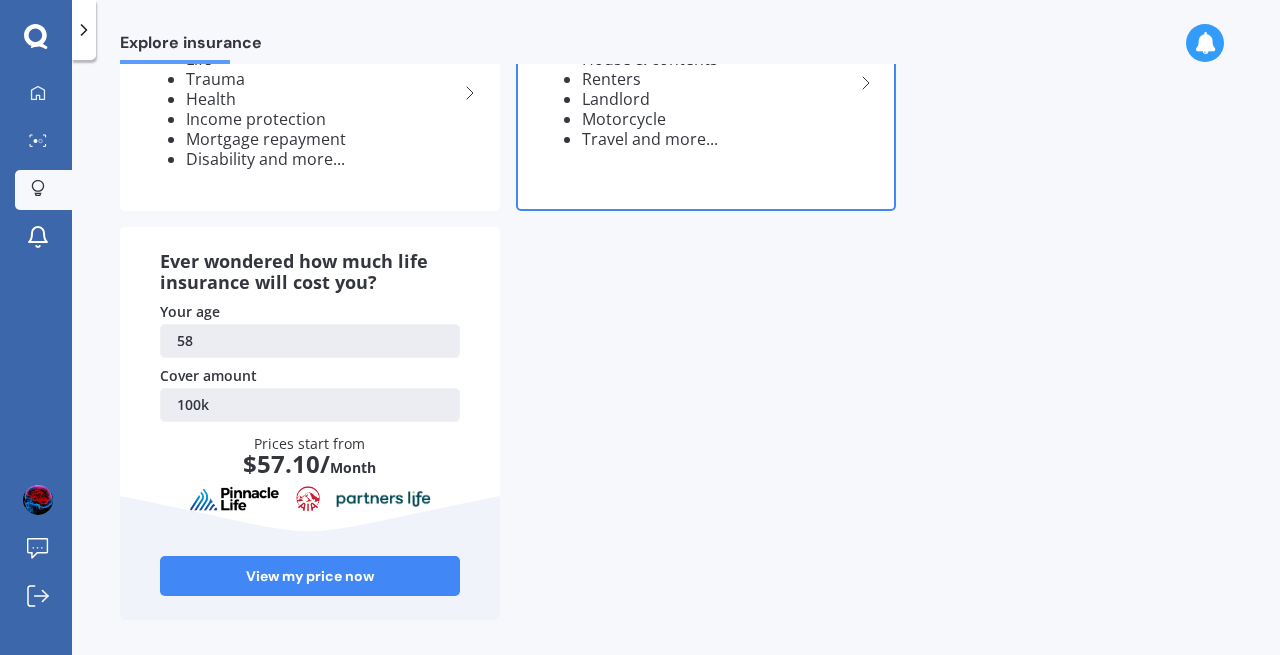 scroll, scrollTop: 0, scrollLeft: 0, axis: both 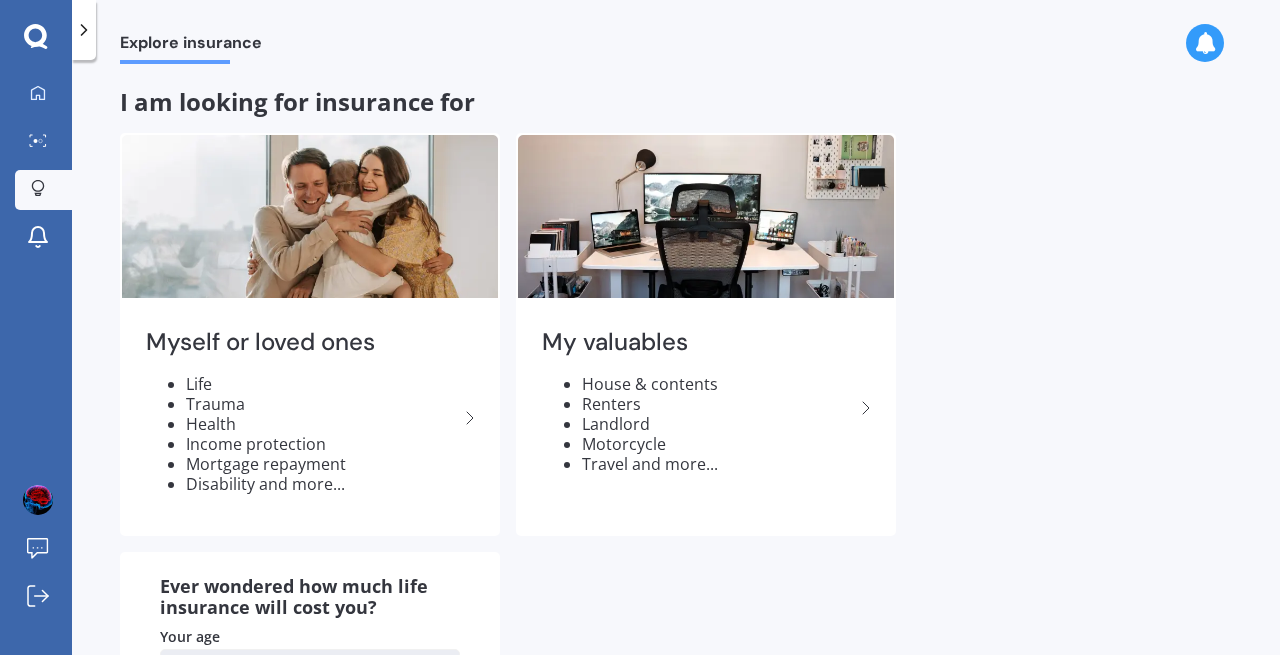 click 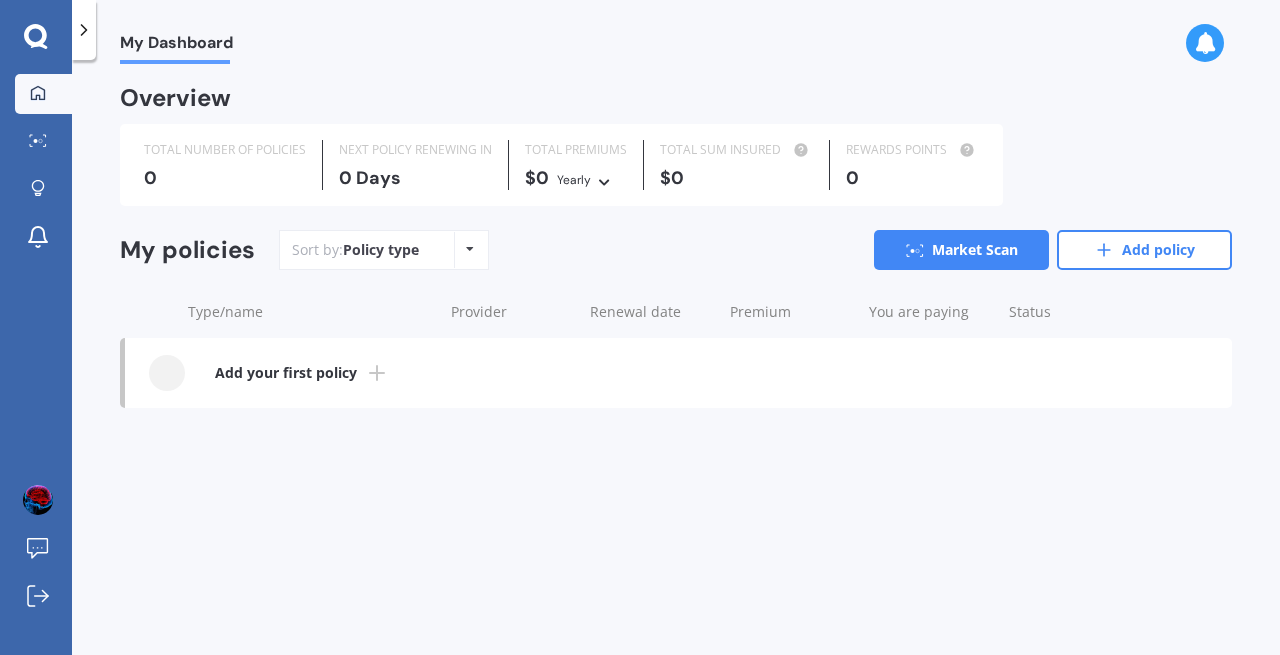 click 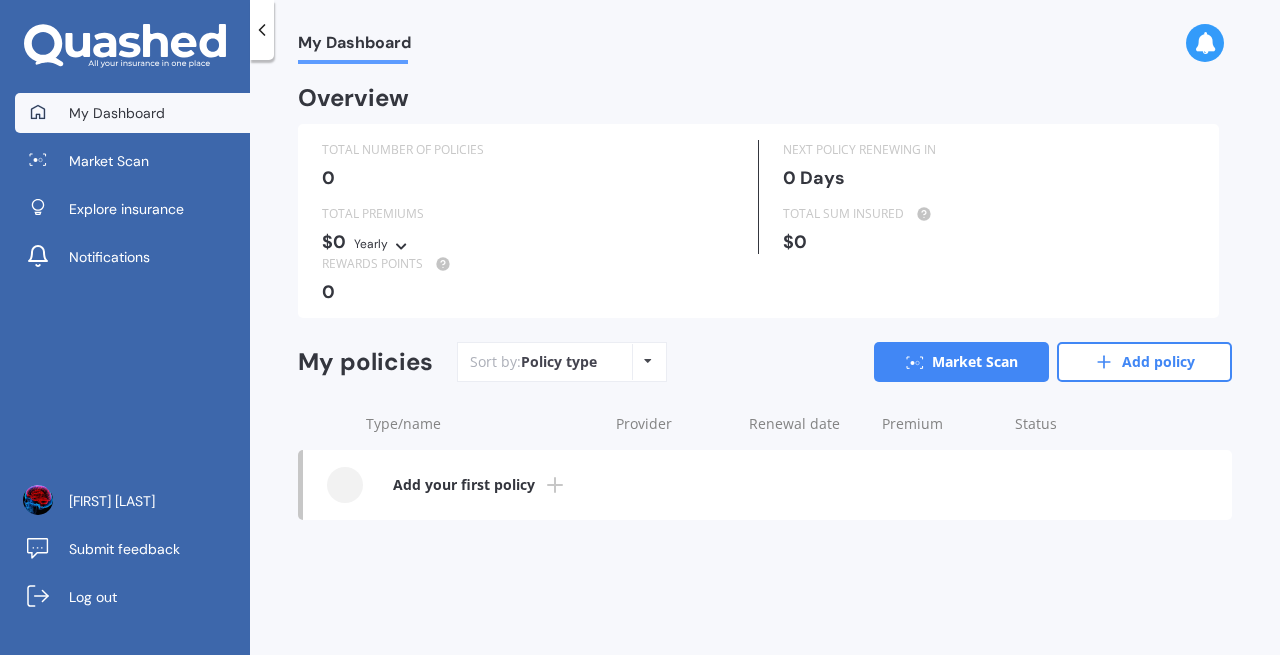 click 